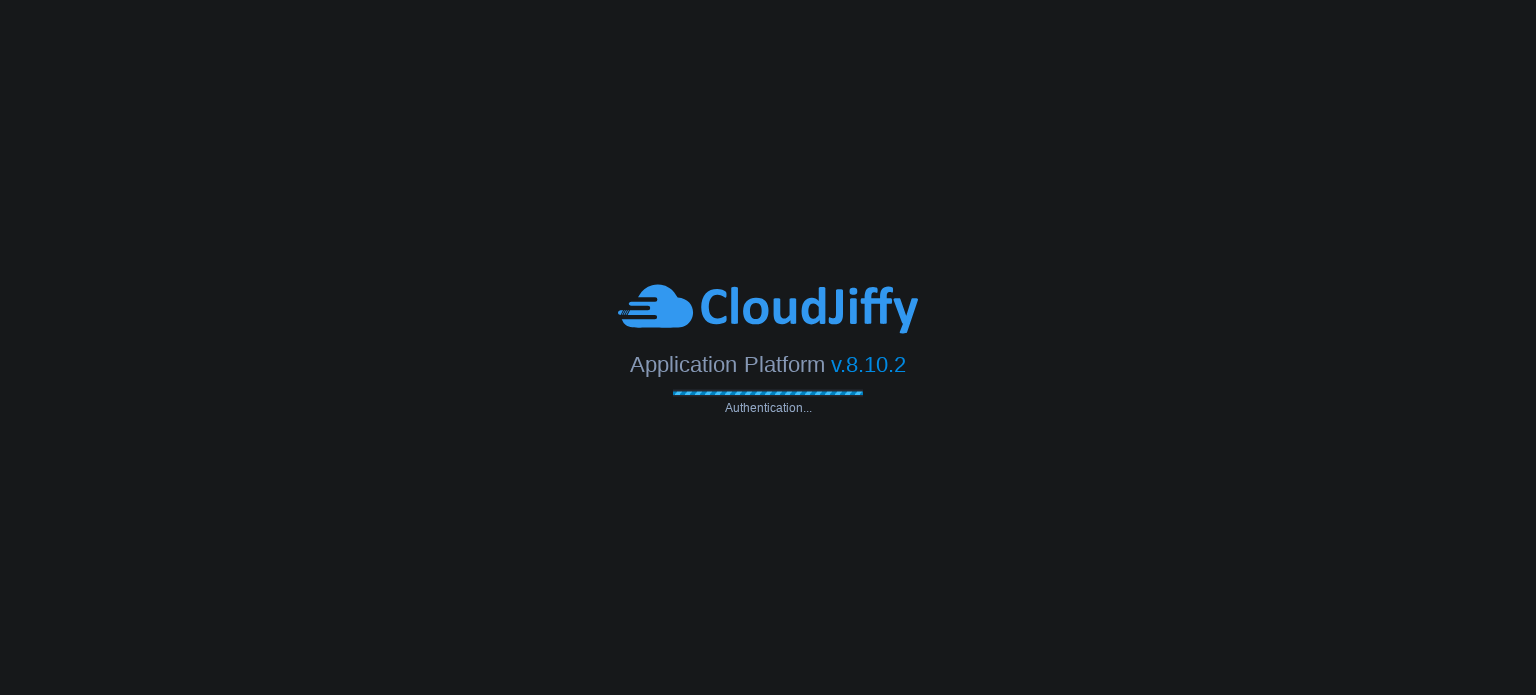 scroll, scrollTop: 0, scrollLeft: 0, axis: both 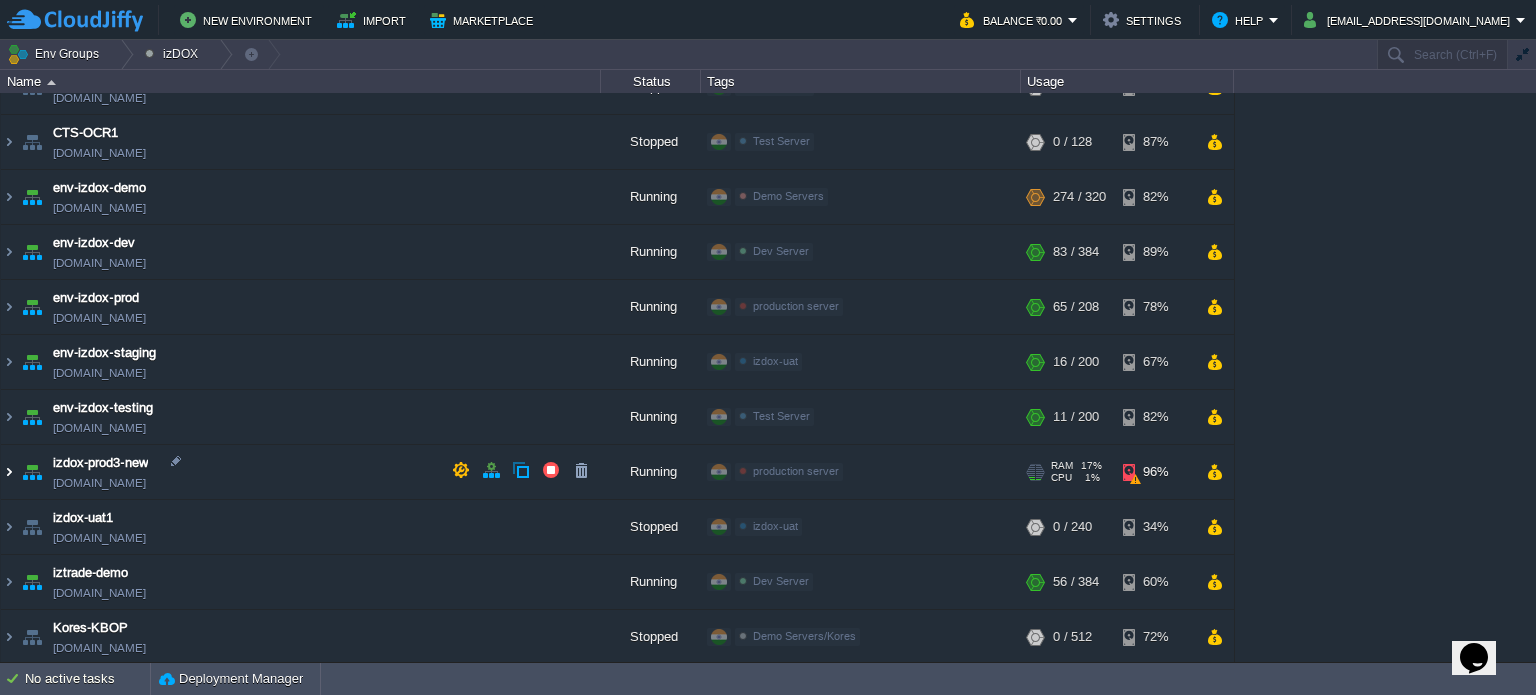 click at bounding box center (9, 472) 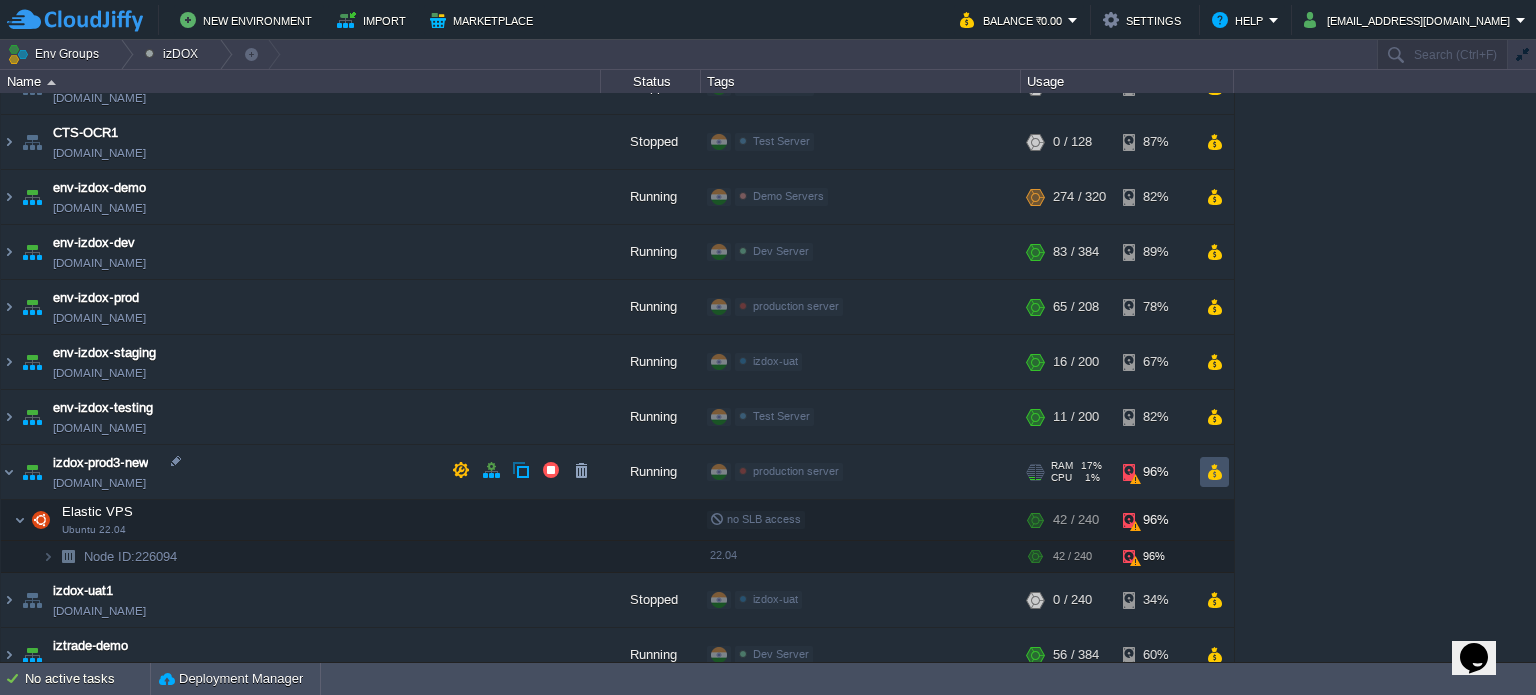 click at bounding box center (1214, 472) 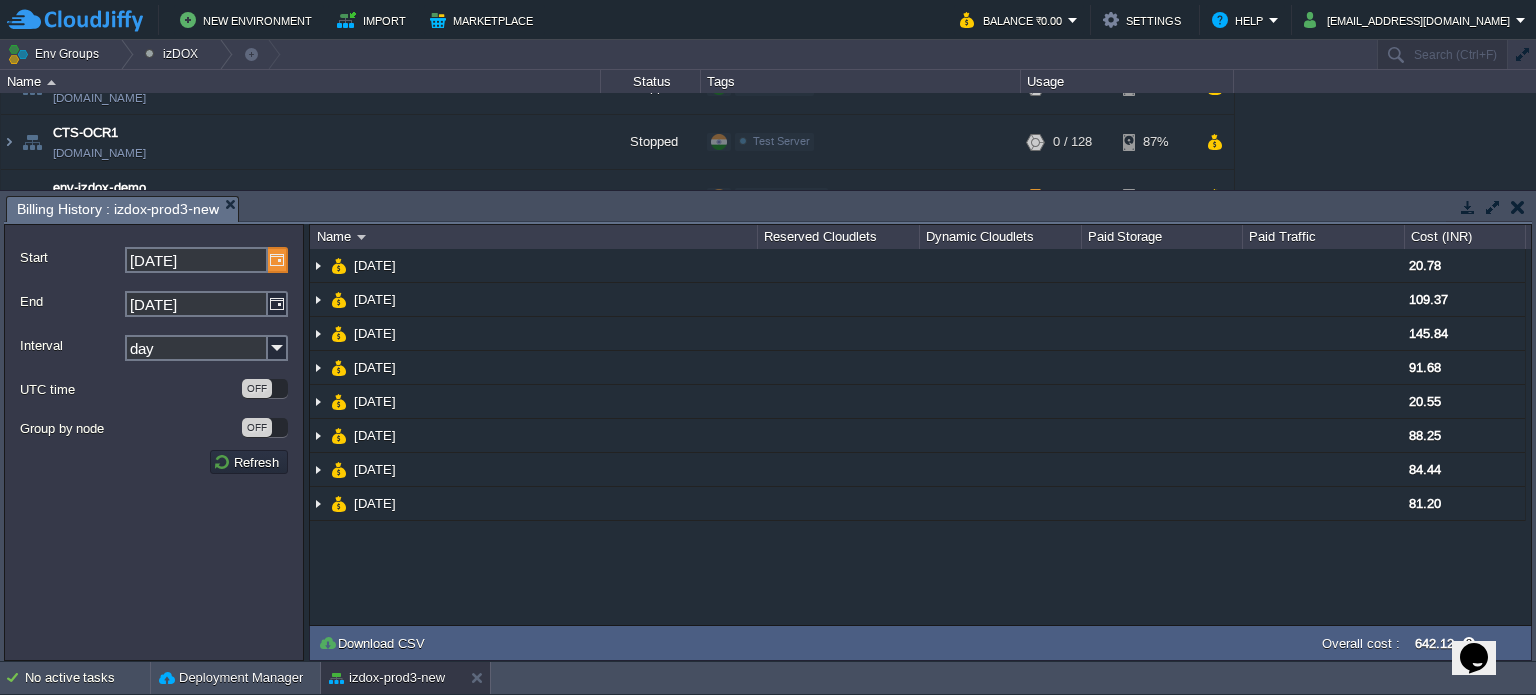 click at bounding box center (278, 260) 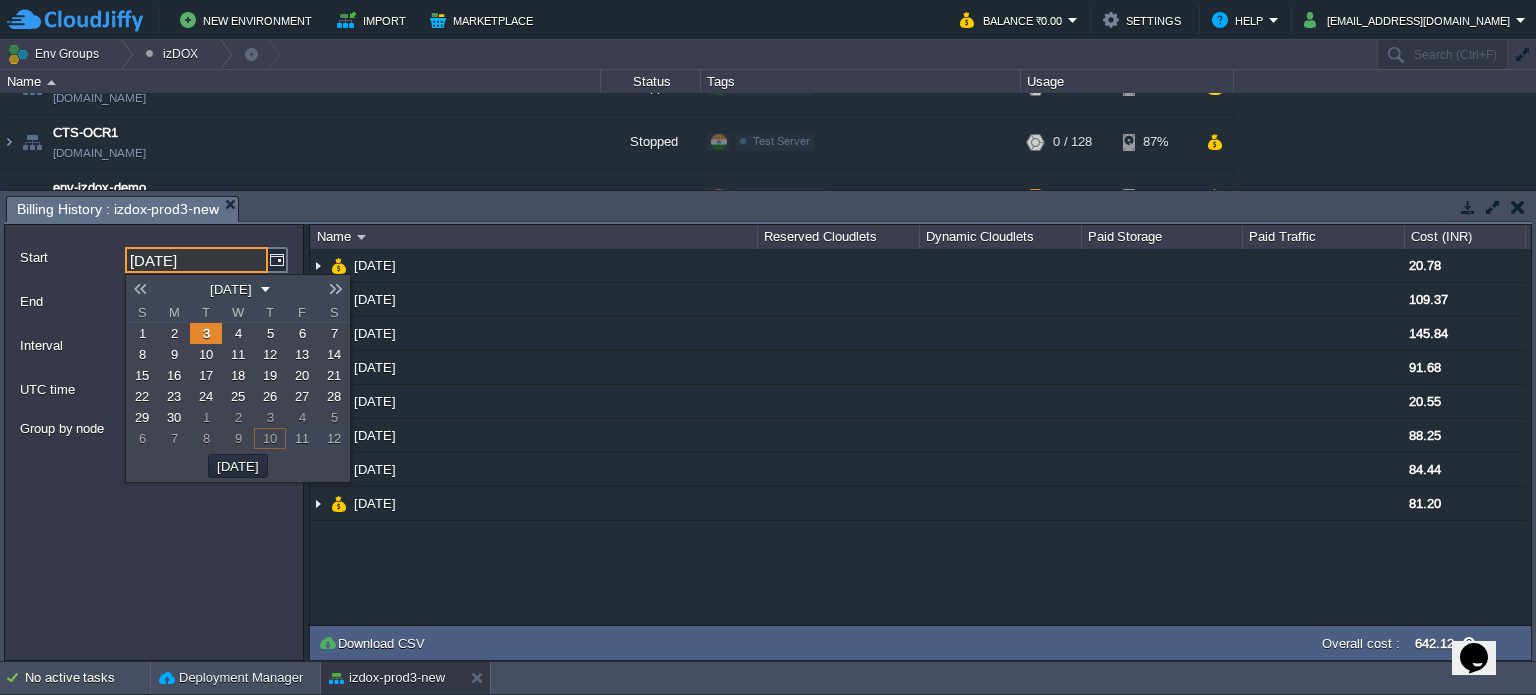 click at bounding box center [140, 289] 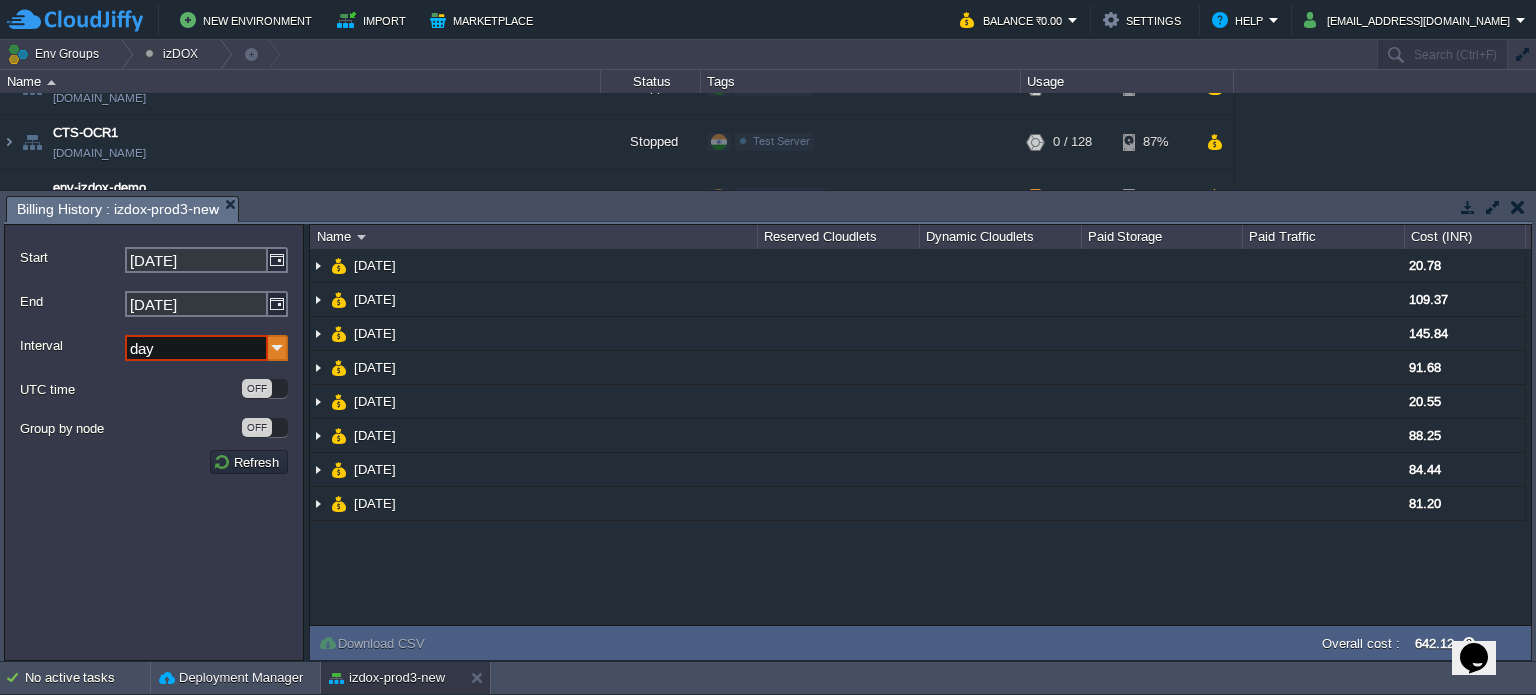 click at bounding box center (278, 348) 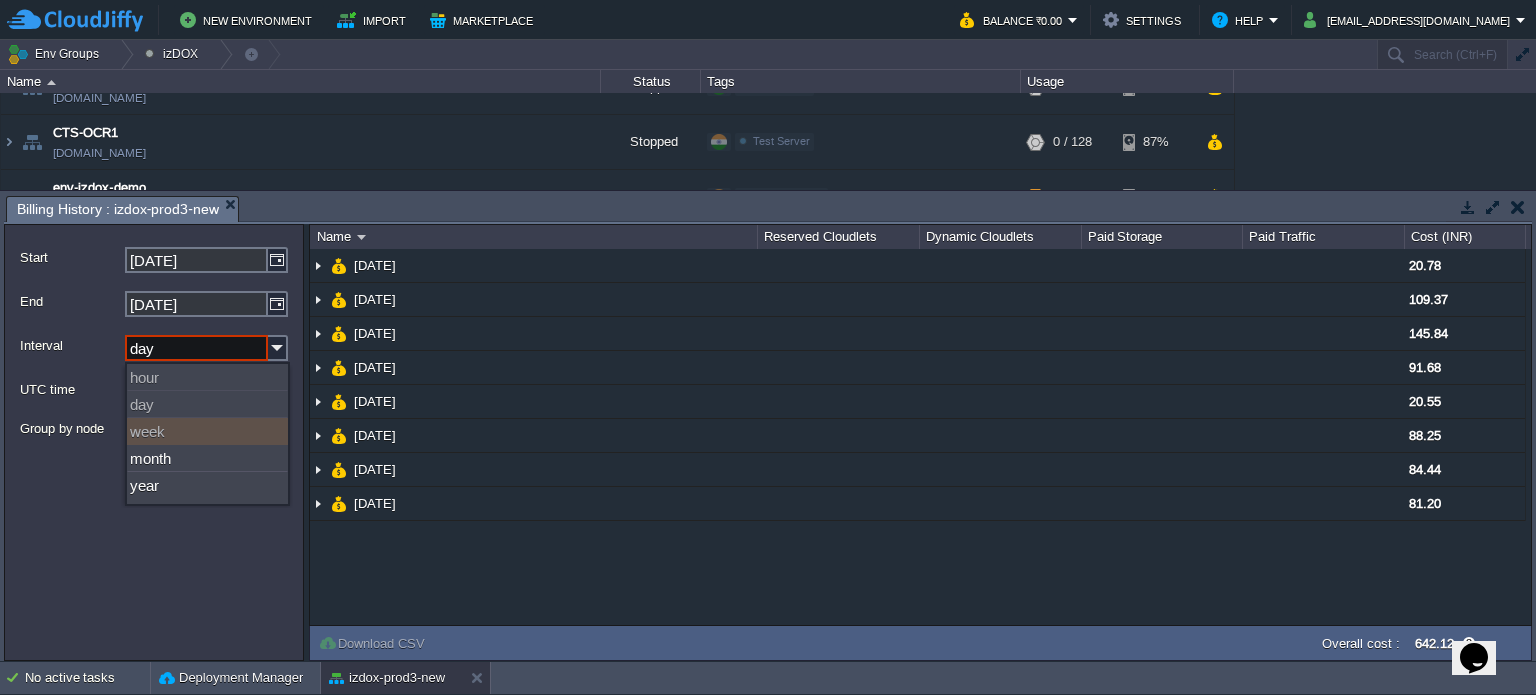 click on "week" at bounding box center [207, 431] 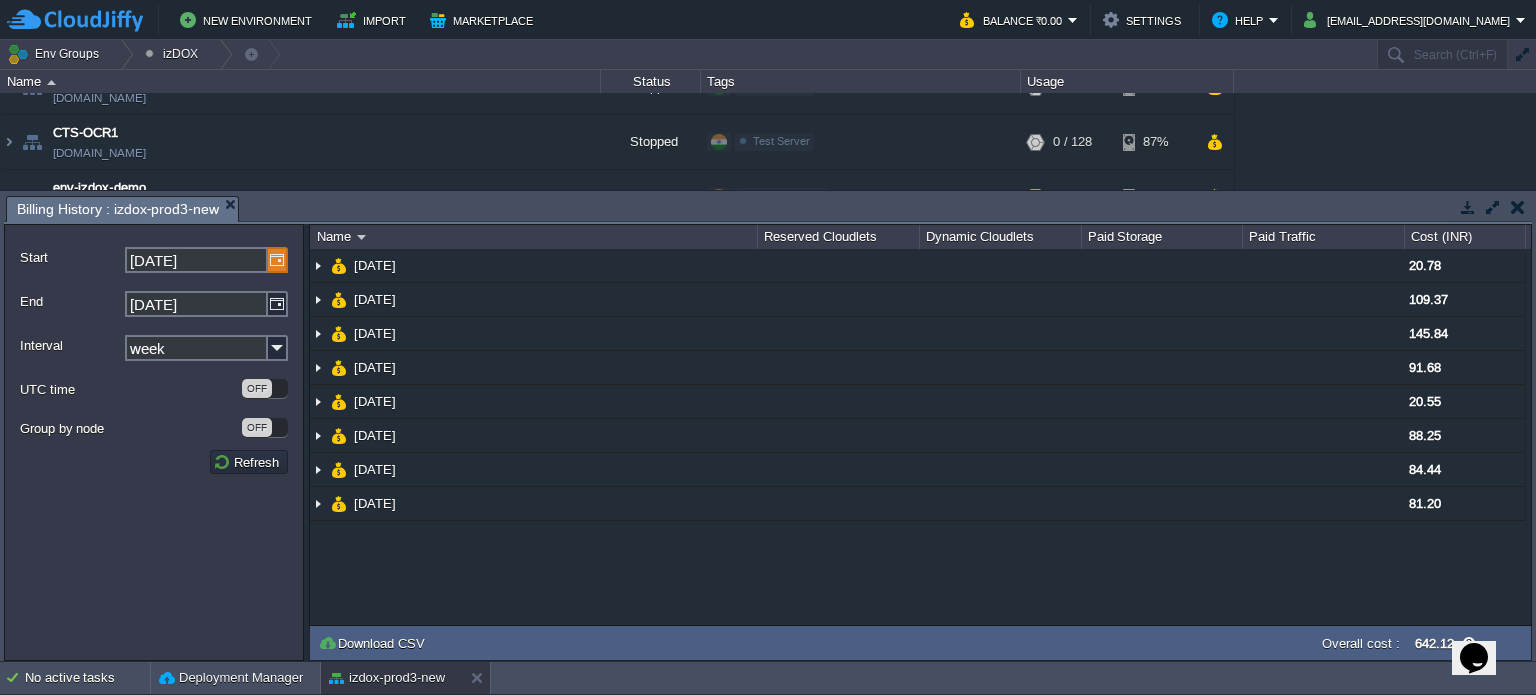 click at bounding box center [278, 260] 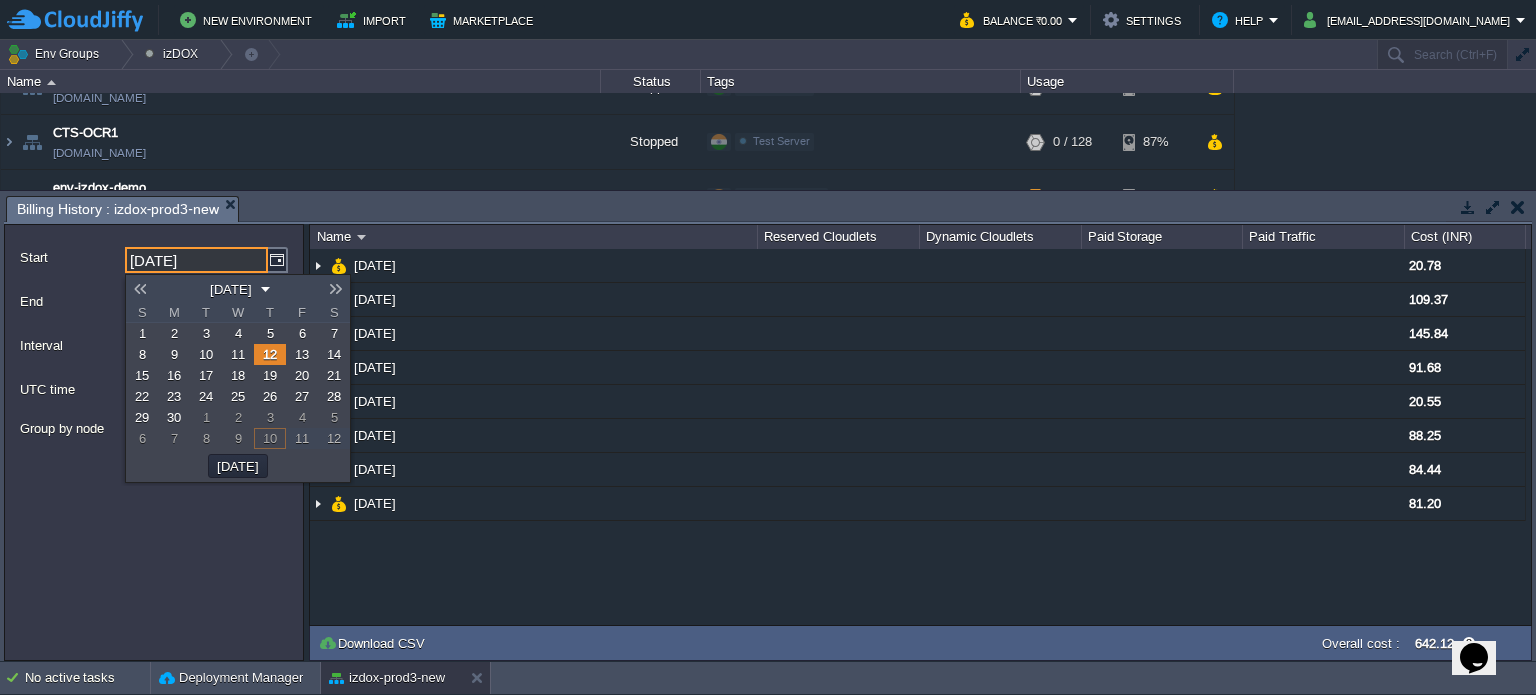 click on "1" at bounding box center [142, 333] 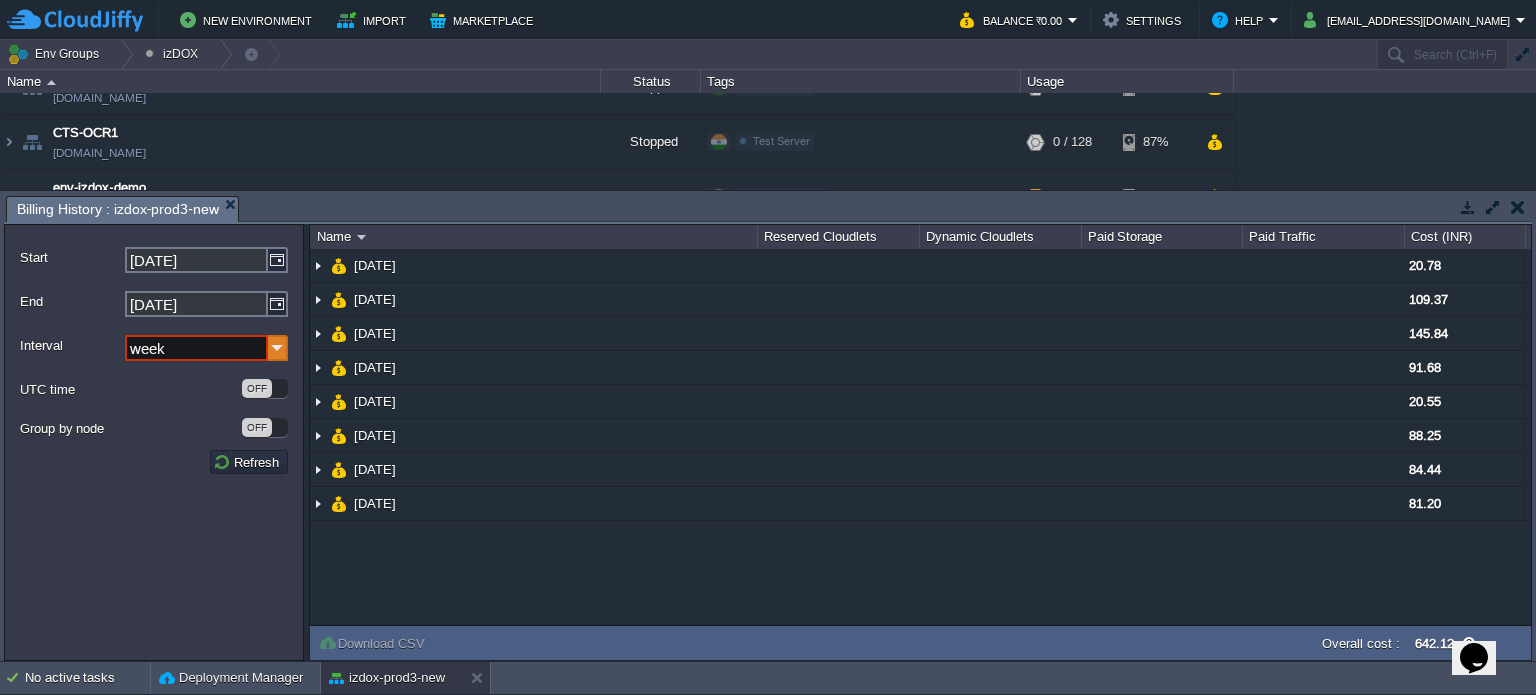 click at bounding box center [278, 348] 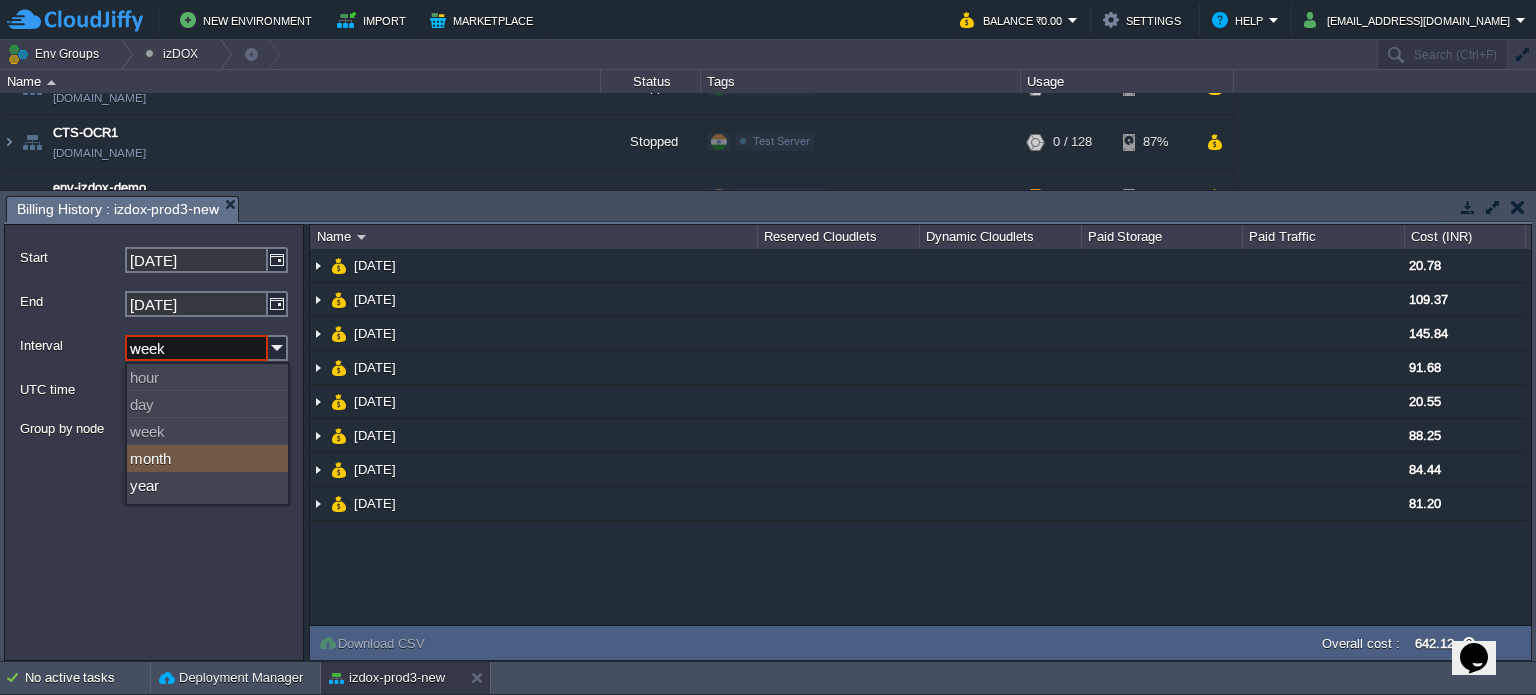 click on "month" at bounding box center (207, 458) 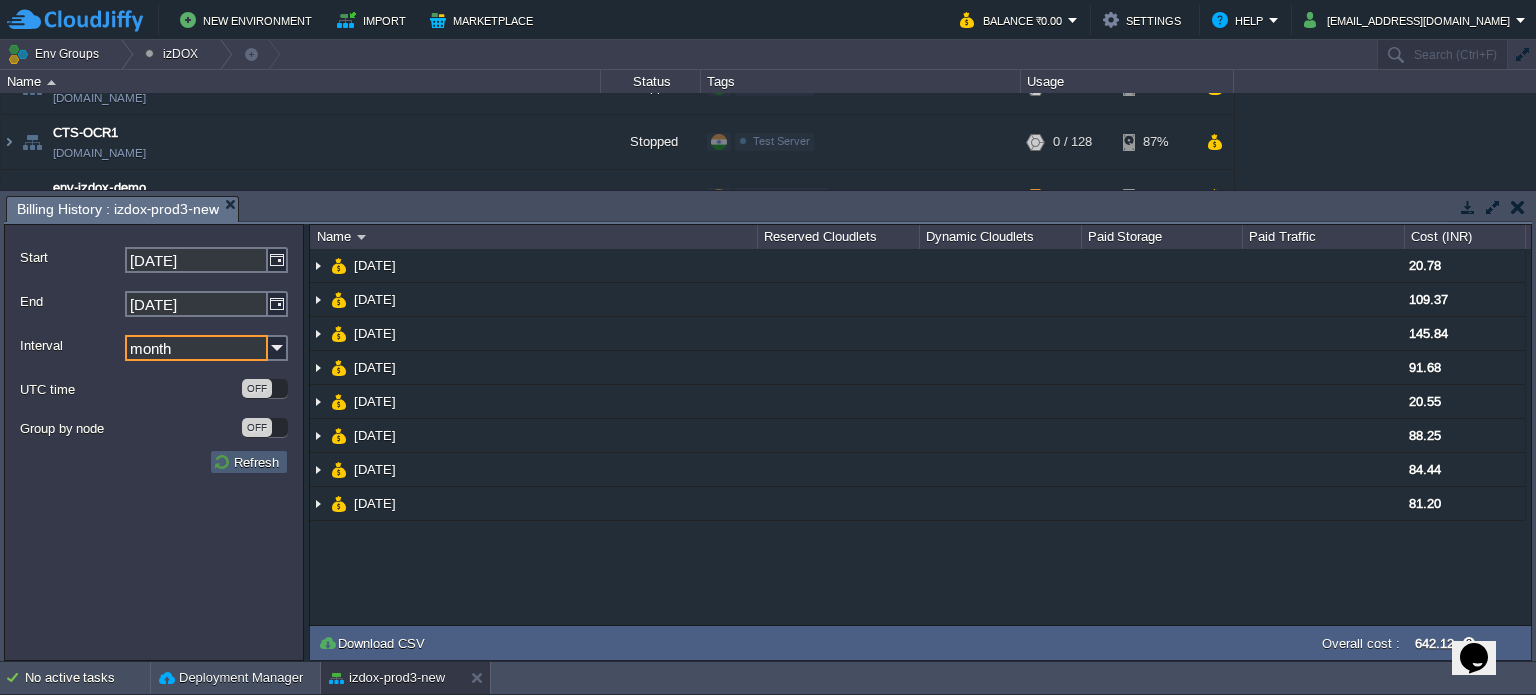 click on "Refresh" at bounding box center (249, 462) 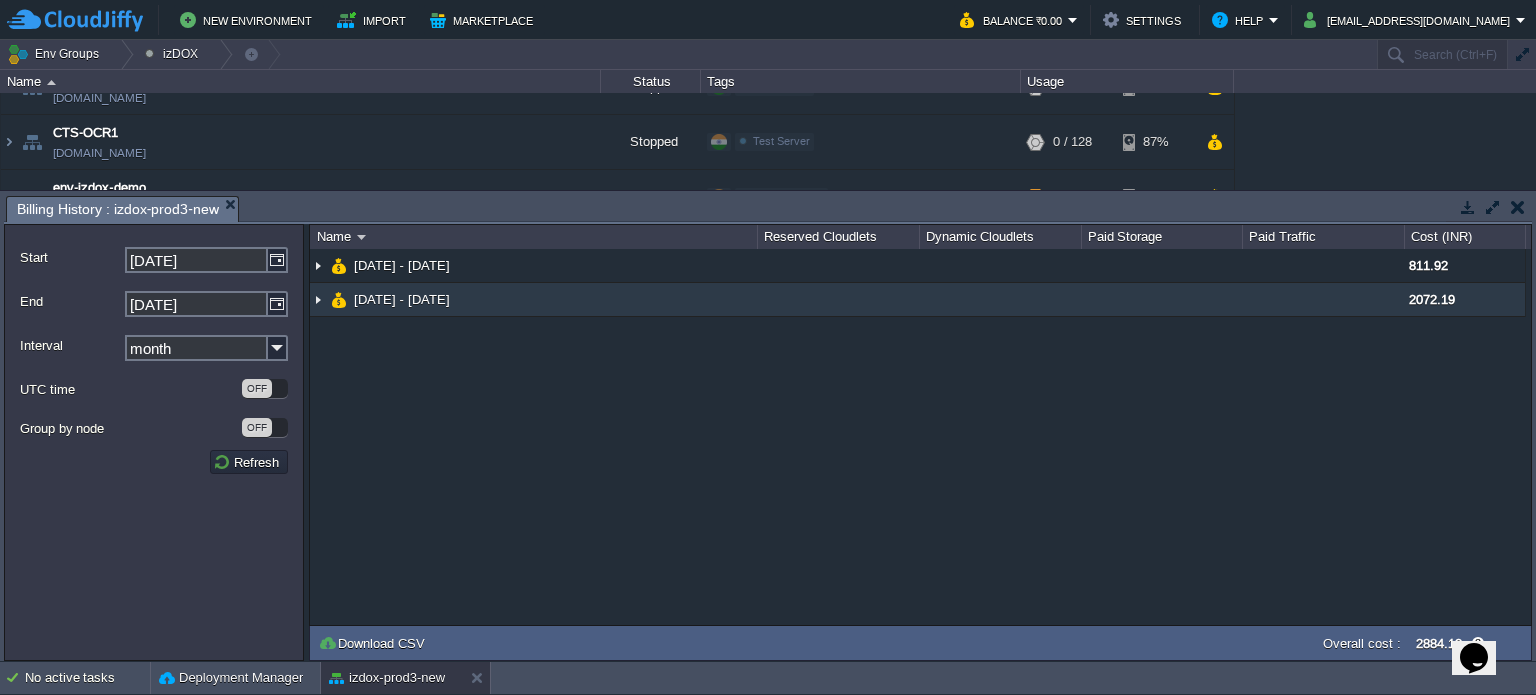 click at bounding box center (318, 299) 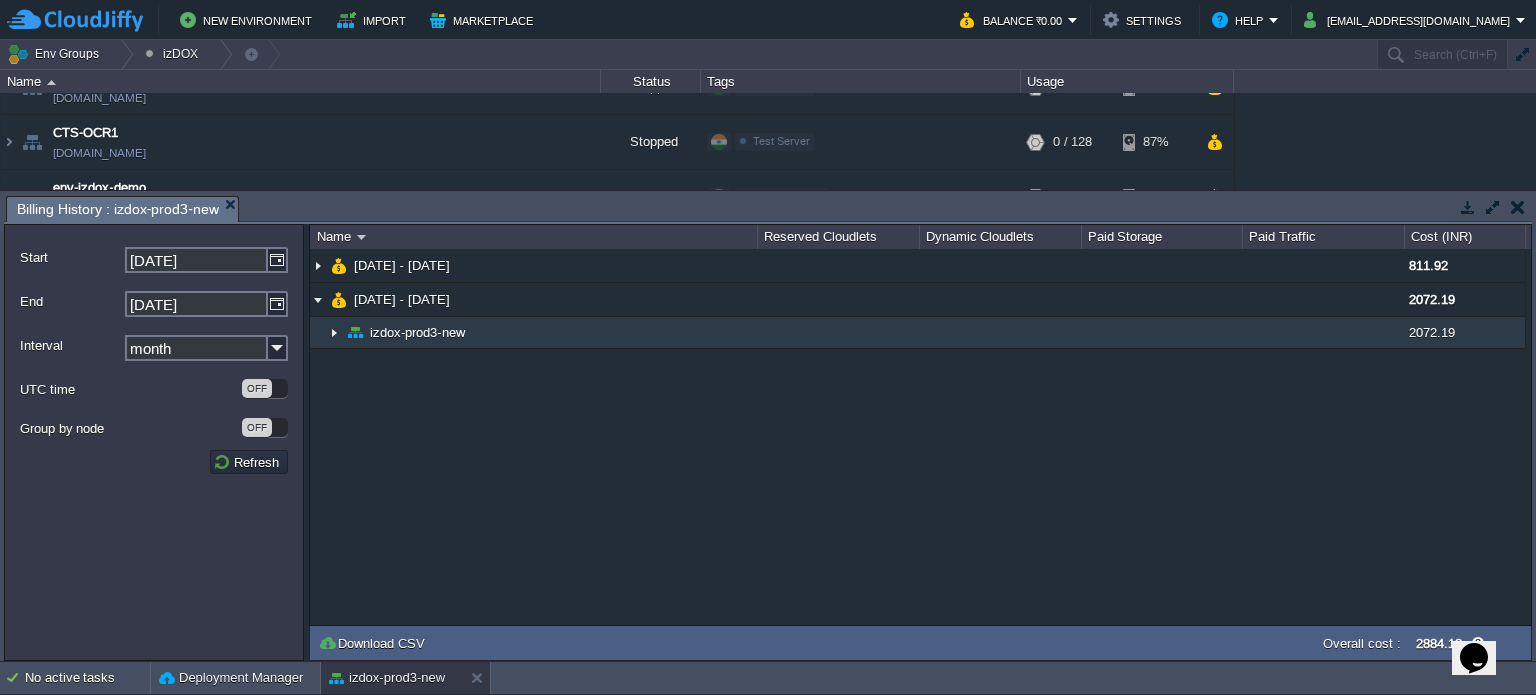 click on "izdox-prod3-new" at bounding box center [533, 333] 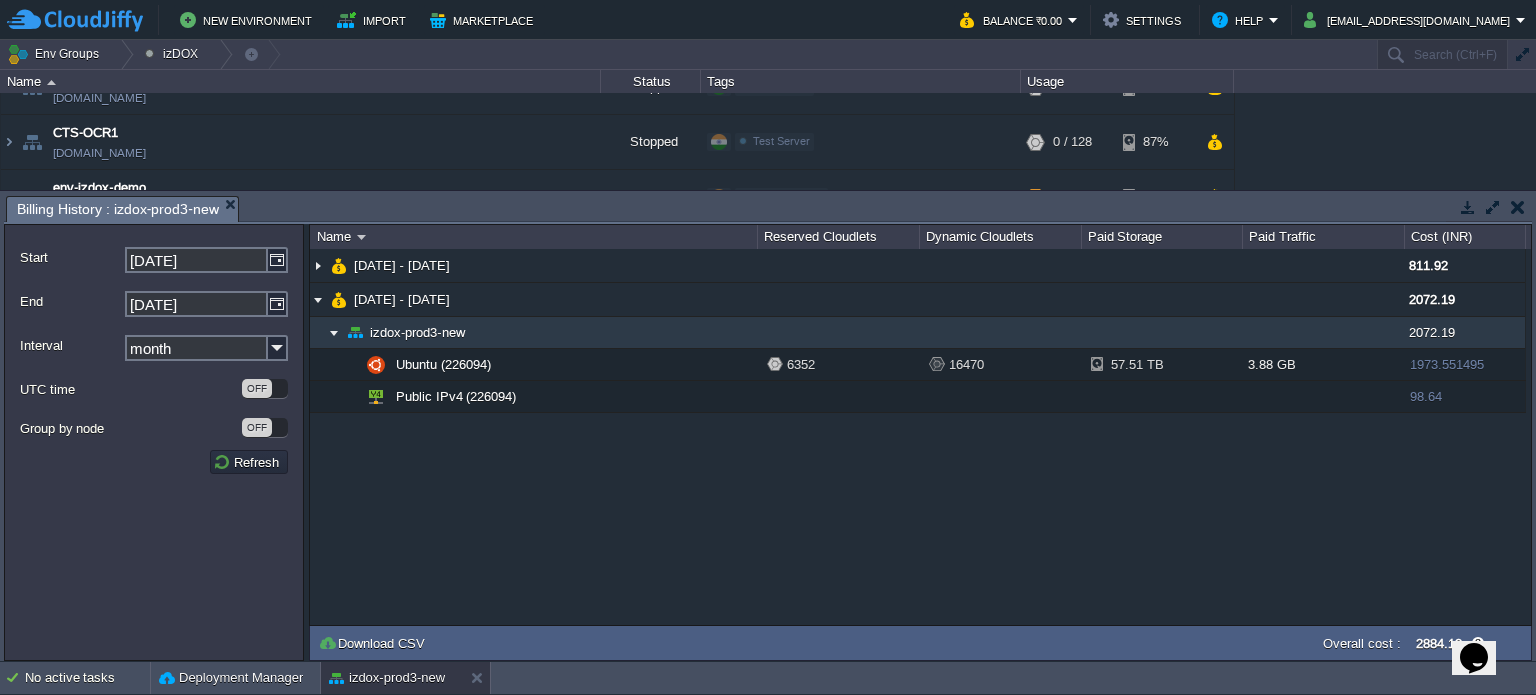 click at bounding box center [334, 332] 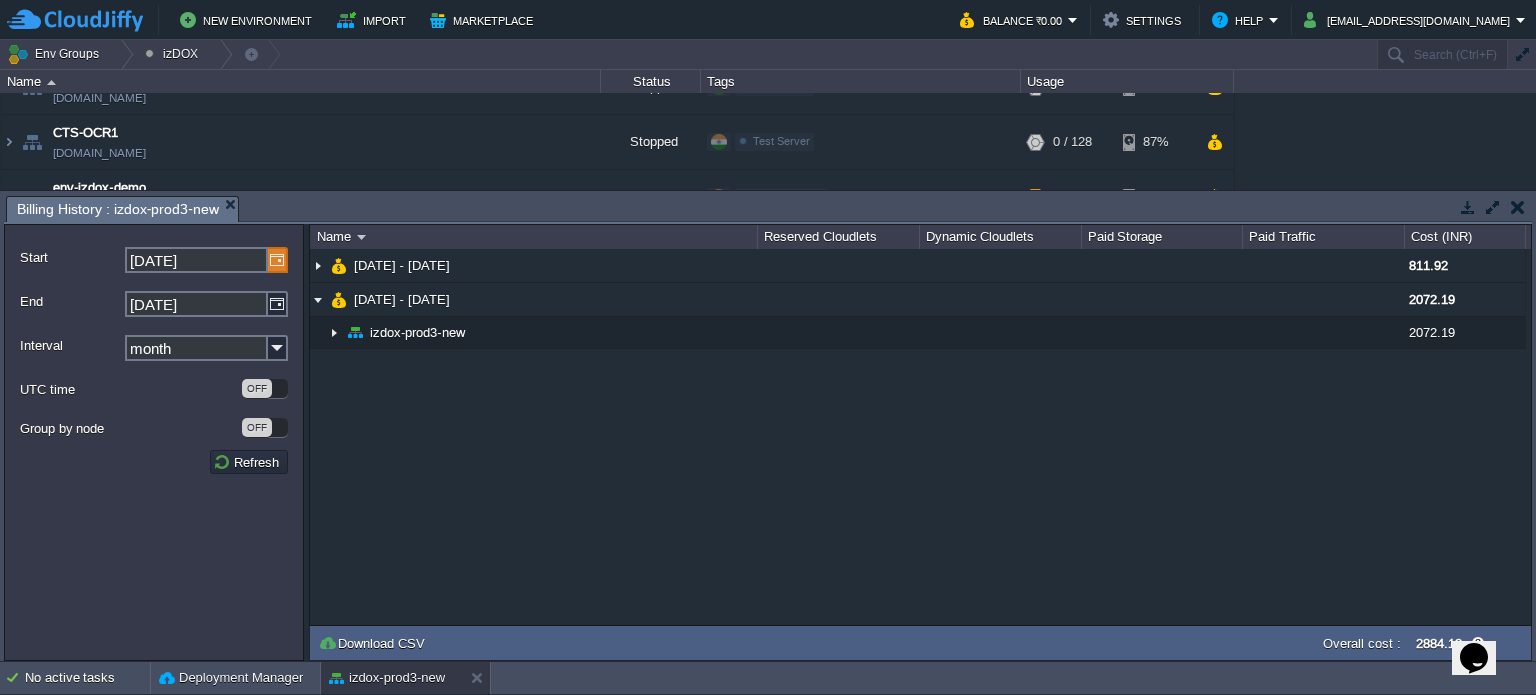 click at bounding box center [278, 260] 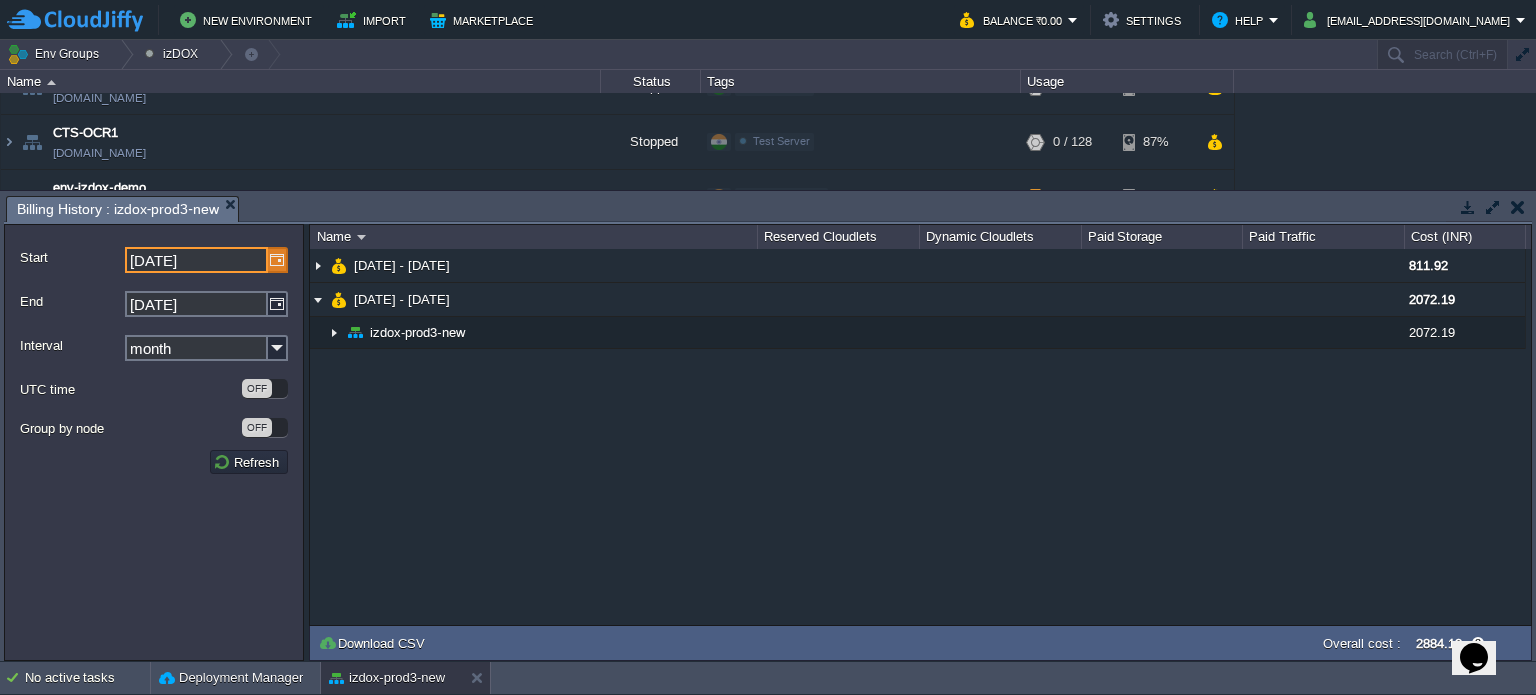 click at bounding box center (278, 260) 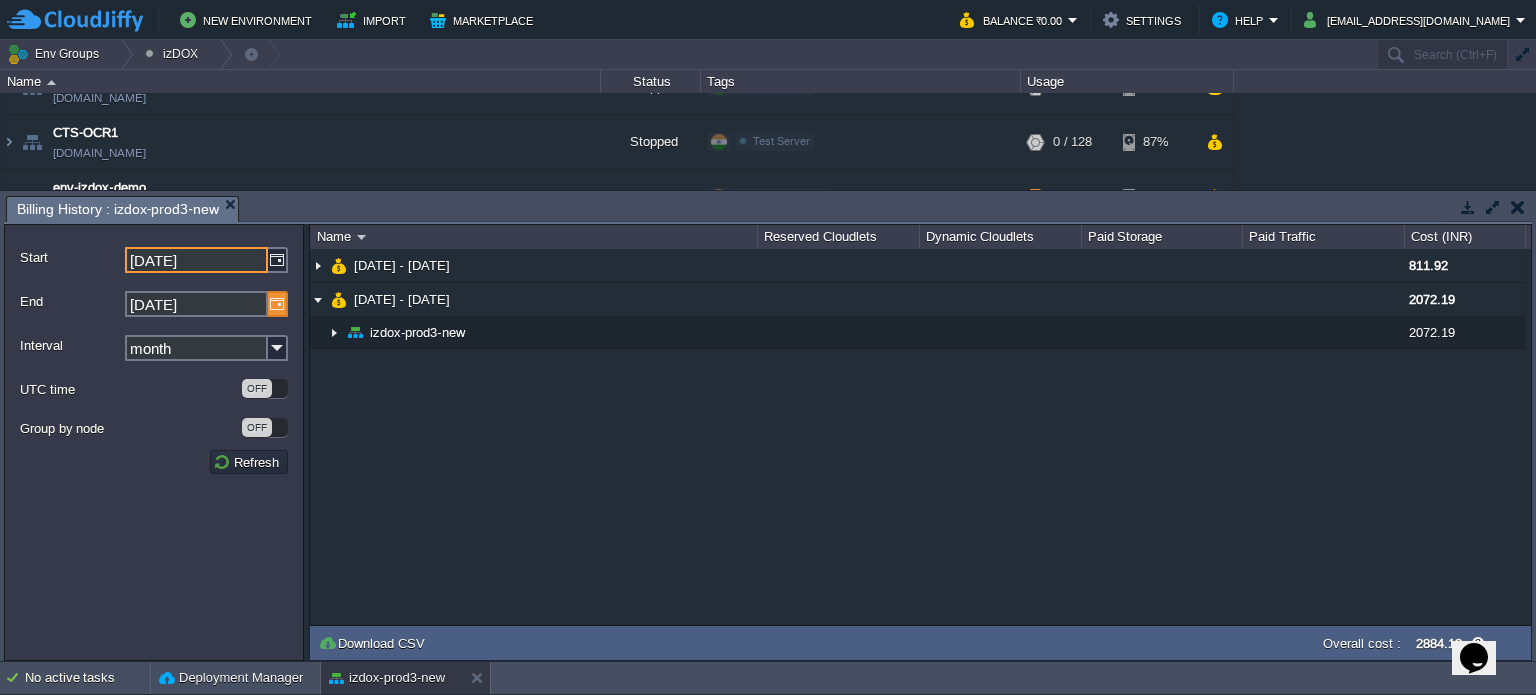 click at bounding box center (278, 304) 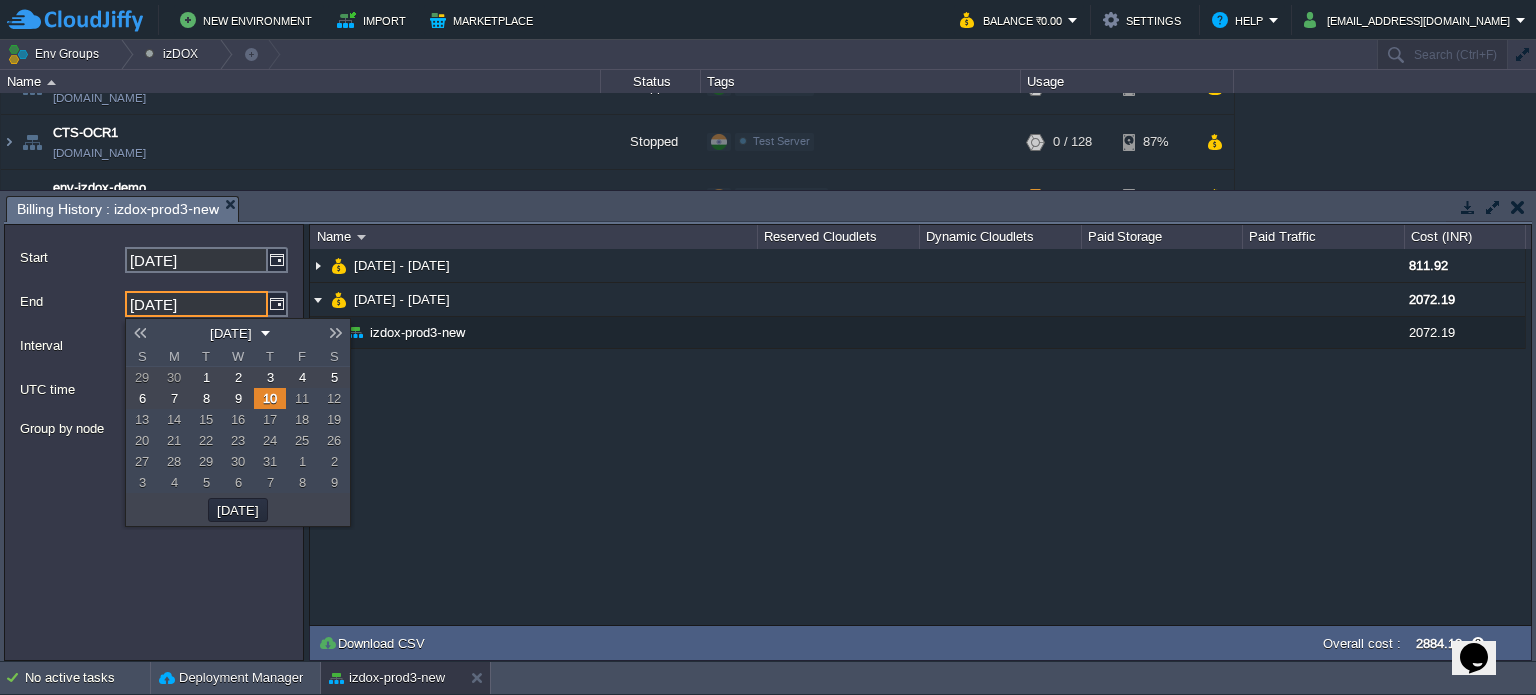 click on "30" at bounding box center [174, 377] 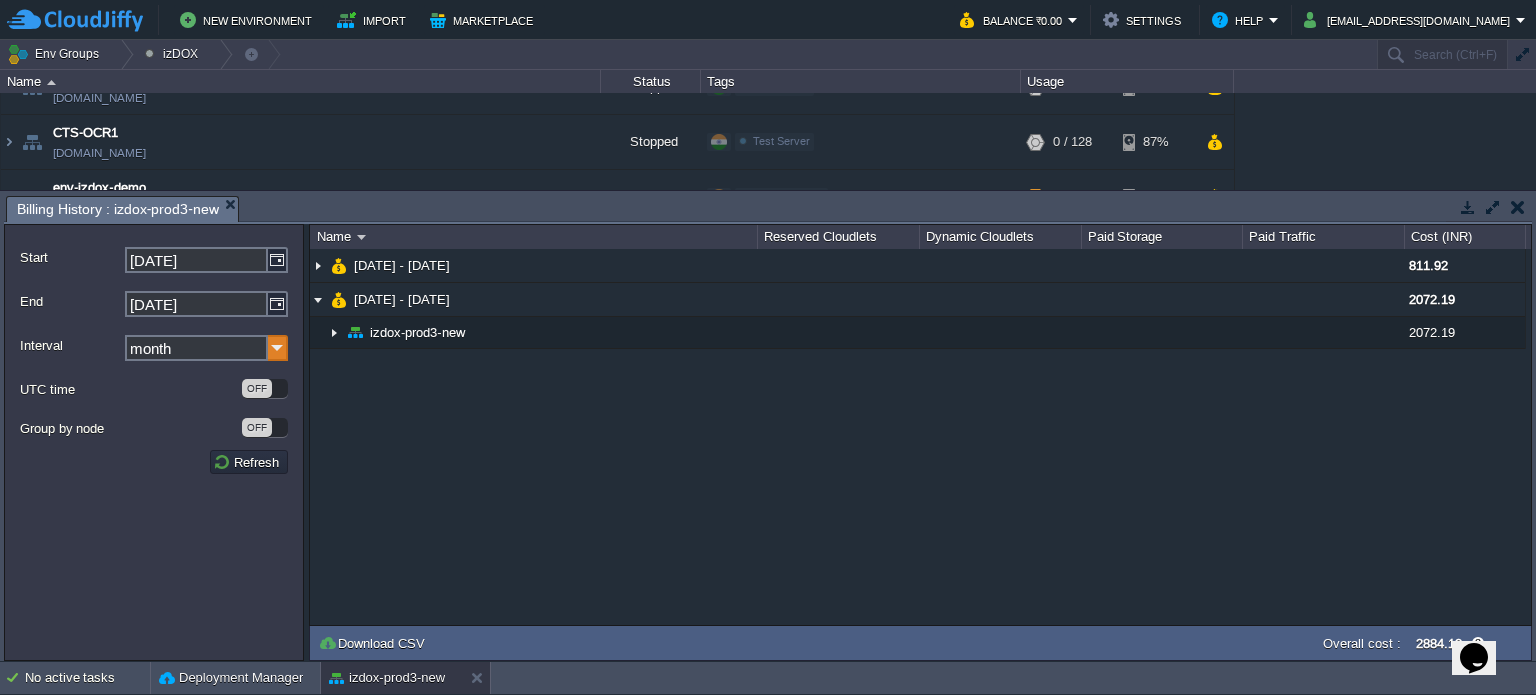 click at bounding box center [278, 348] 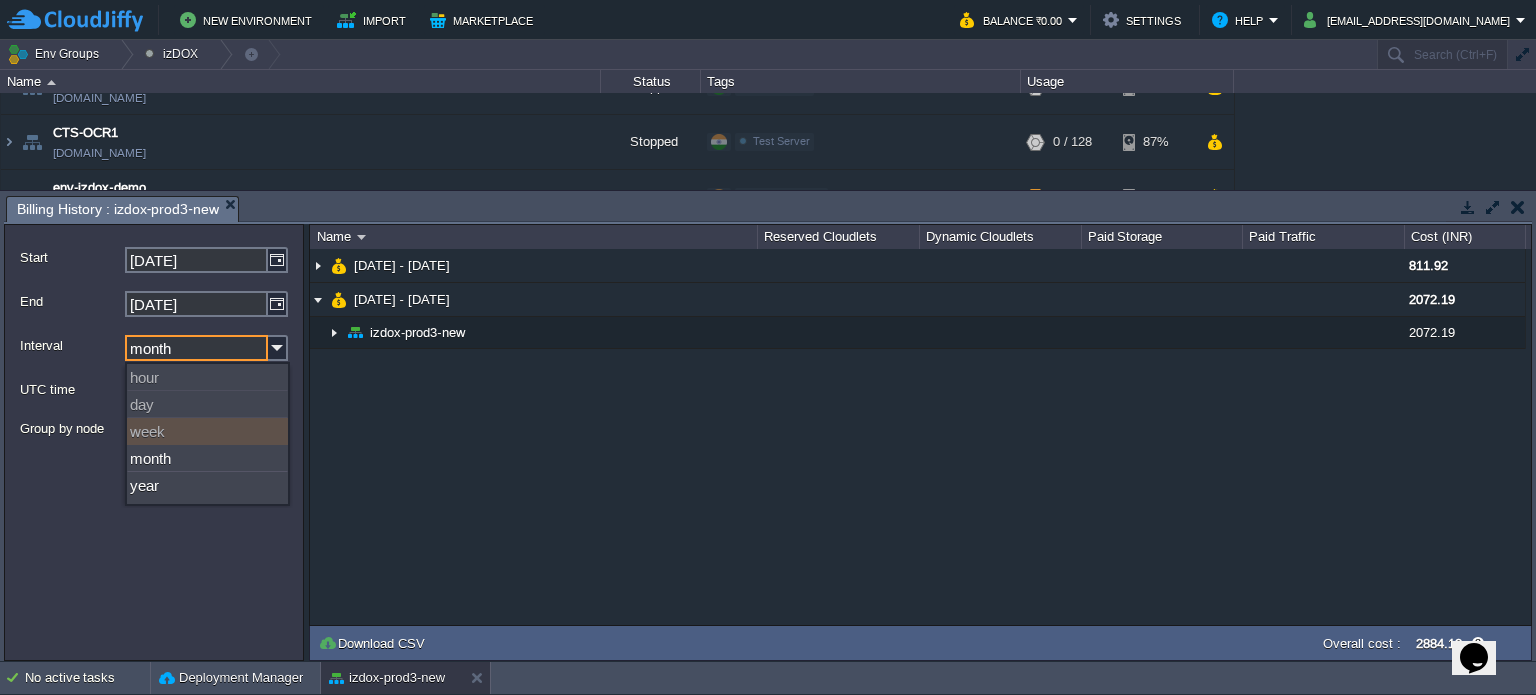 click on "week" at bounding box center [207, 431] 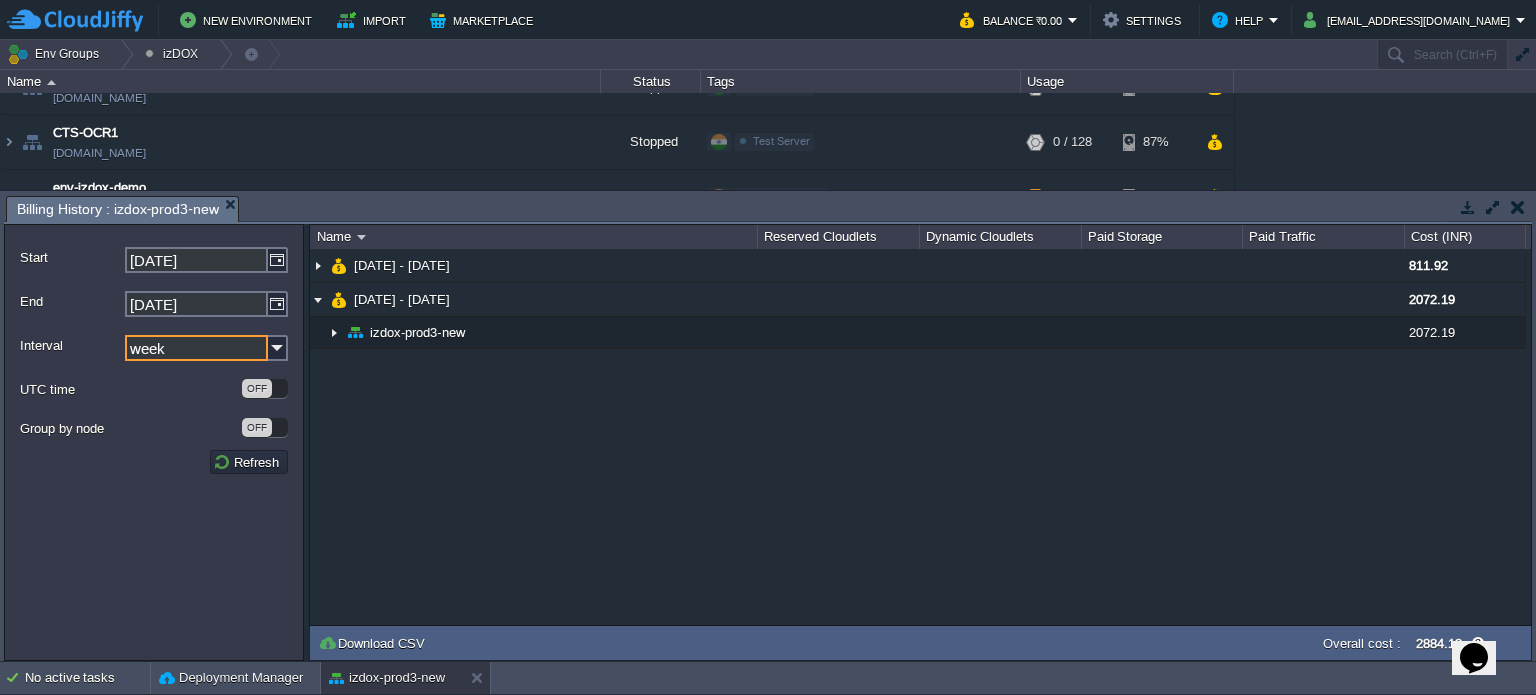 click on "Start [DATE] End [DATE] Interval week UTC time OFF Group by node OFF Refresh" at bounding box center [154, 442] 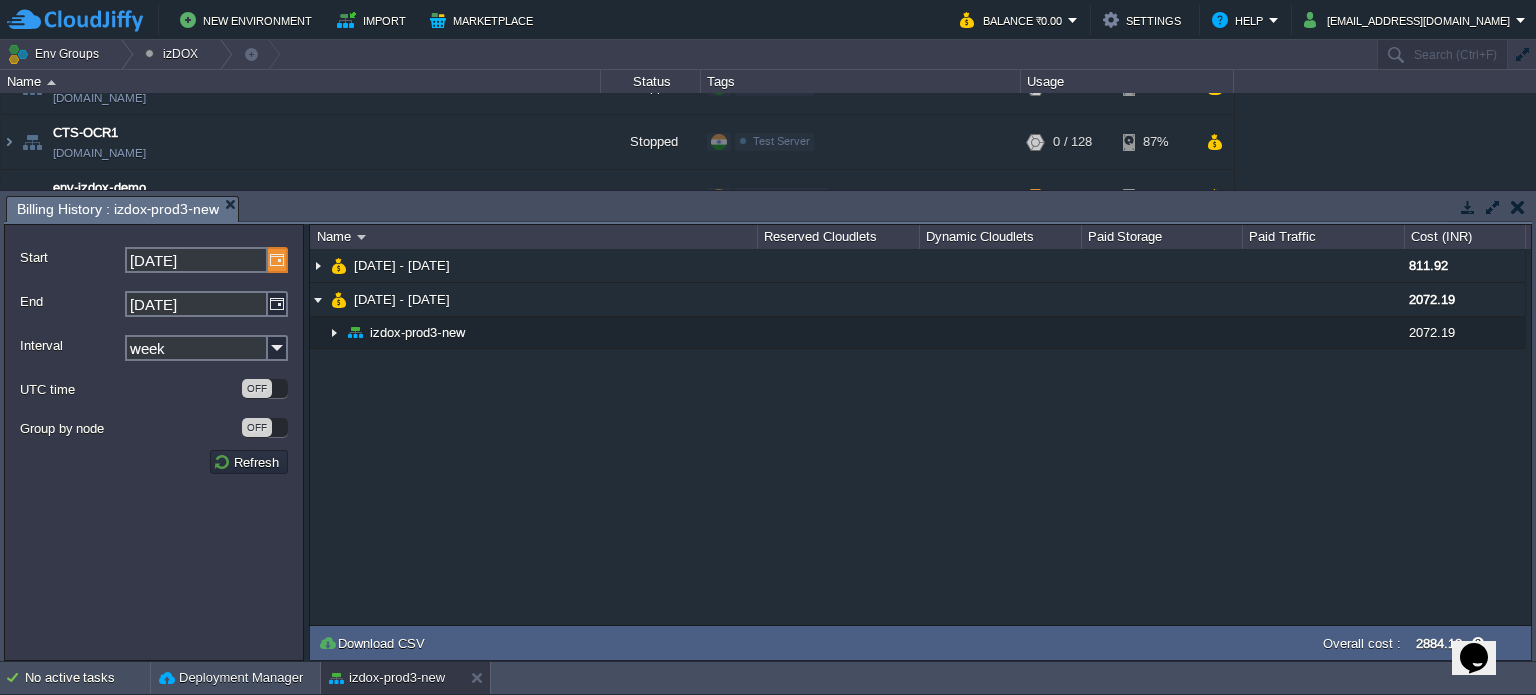 click at bounding box center [278, 260] 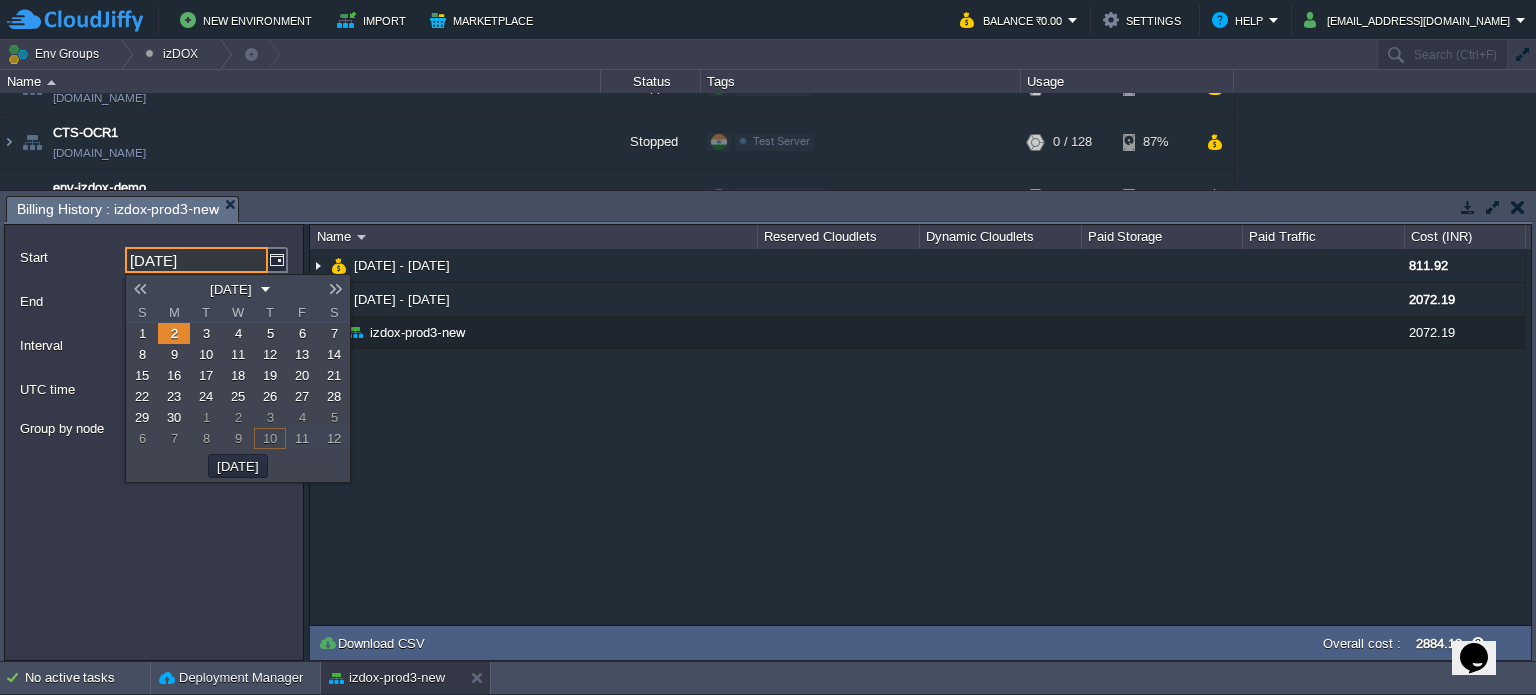 click on "1" at bounding box center (142, 333) 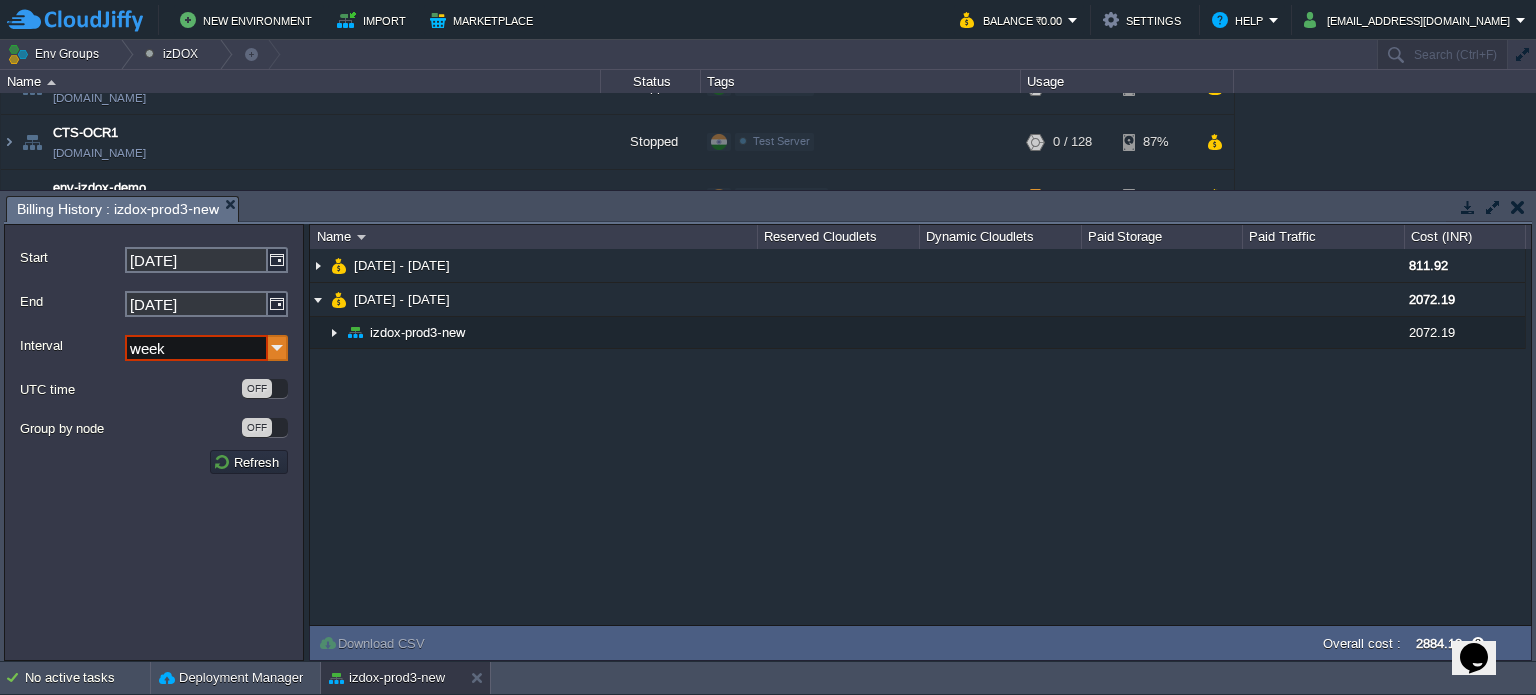 click at bounding box center [278, 348] 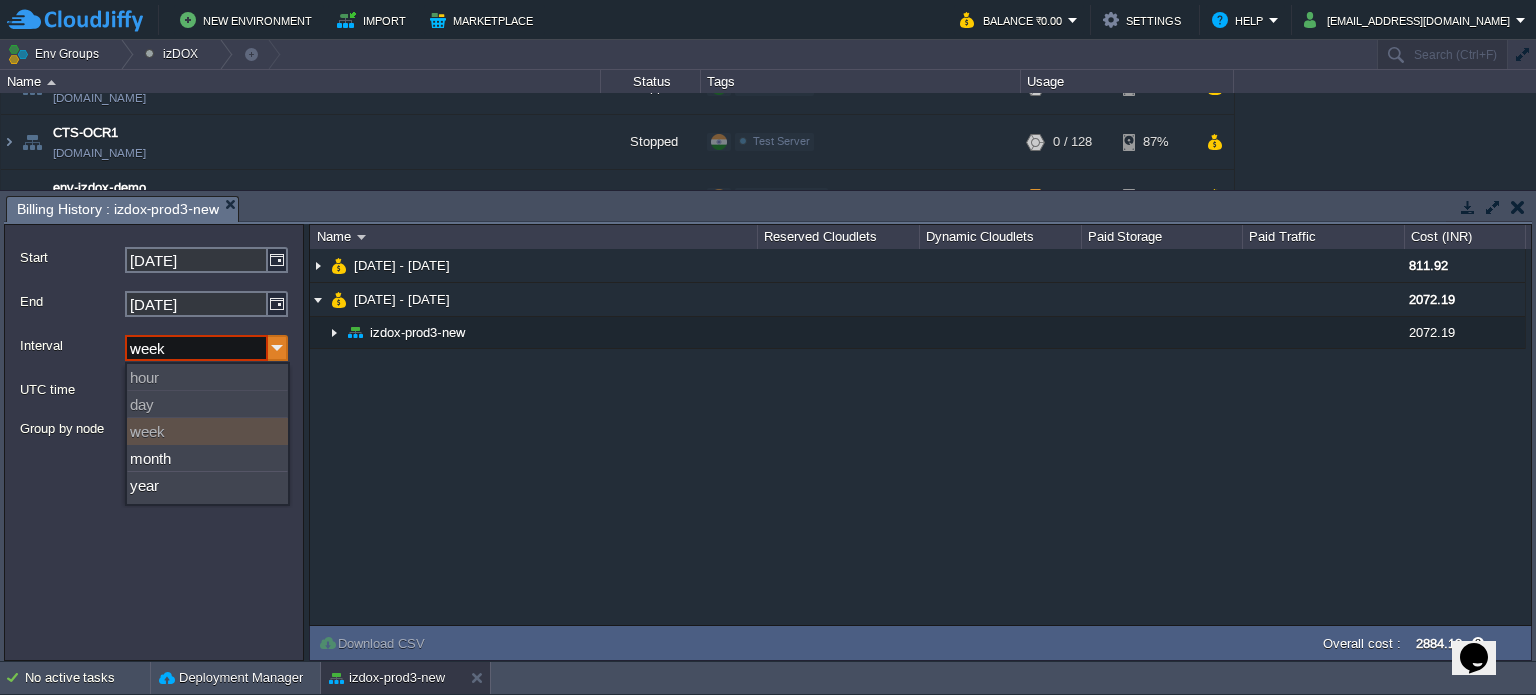 click at bounding box center [278, 348] 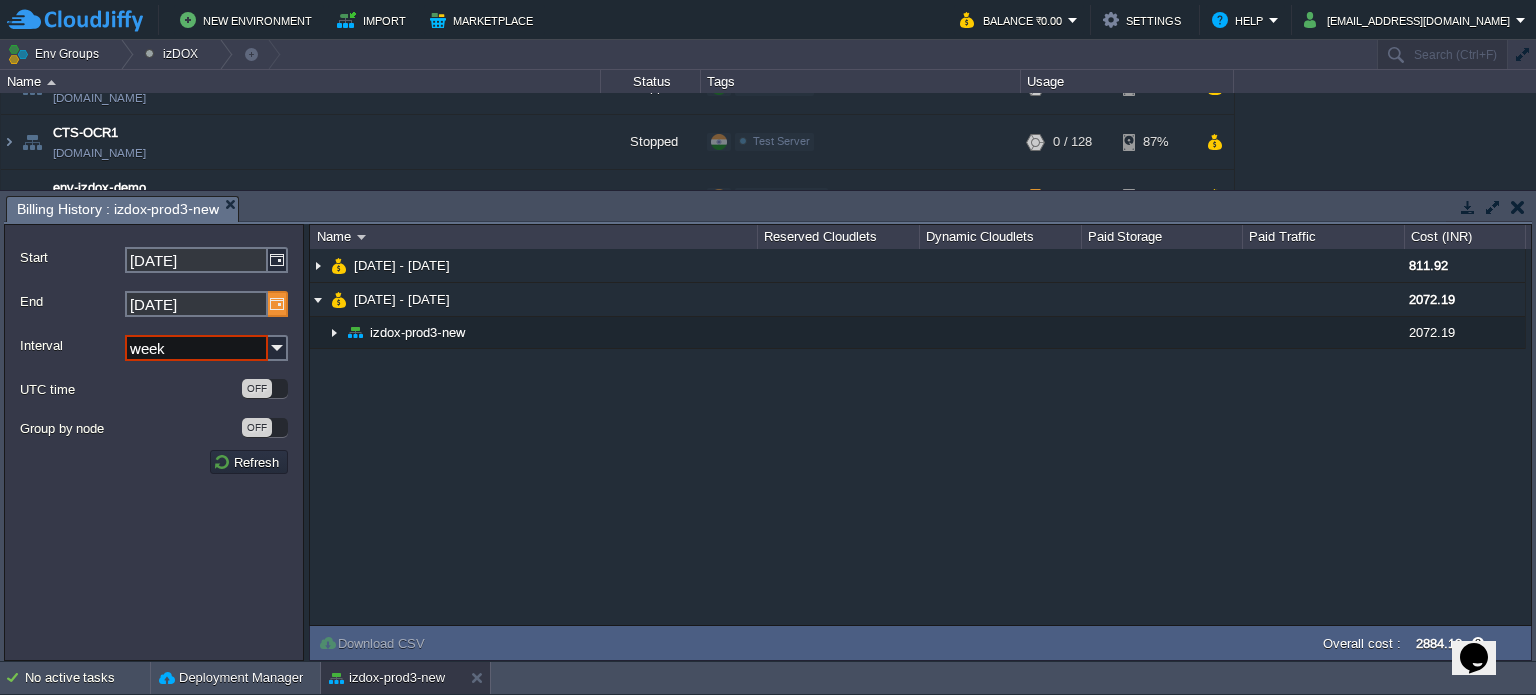 click at bounding box center (278, 304) 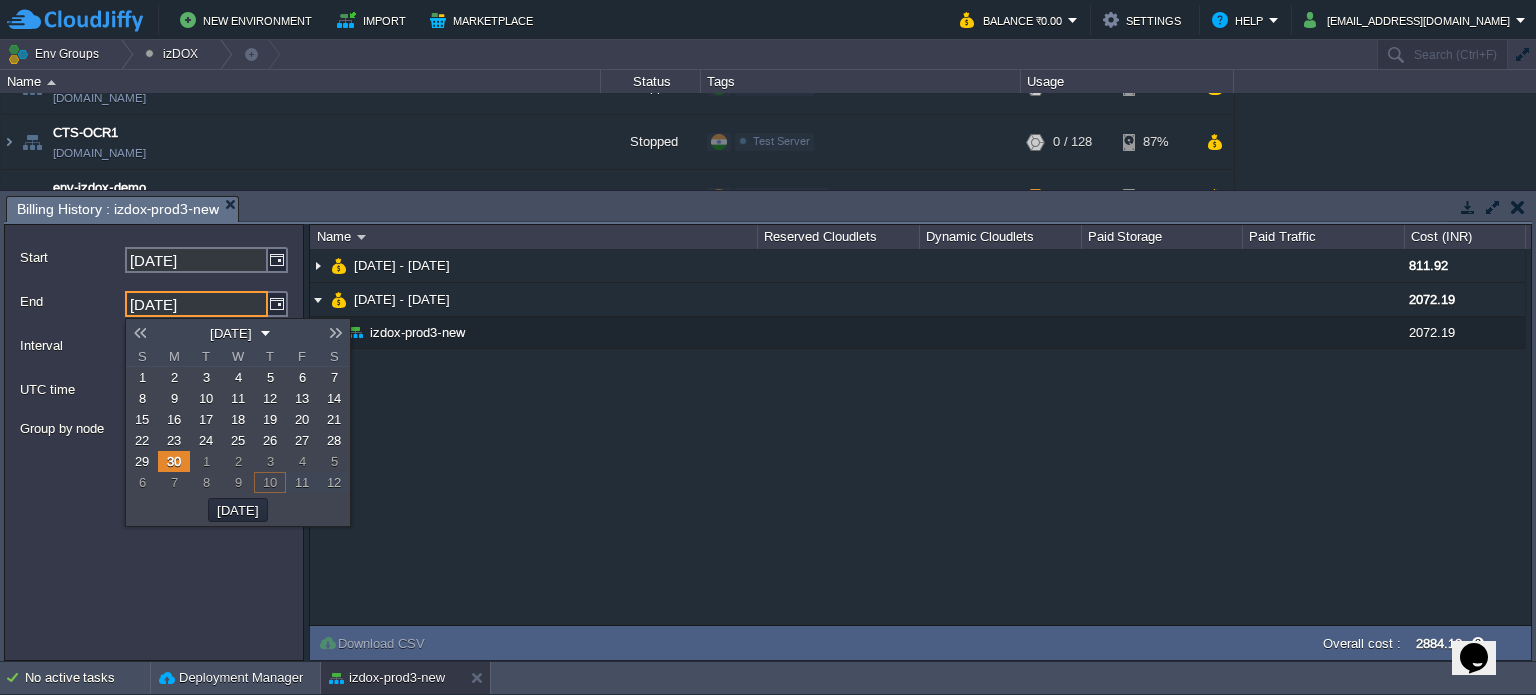 click on "15" at bounding box center [142, 419] 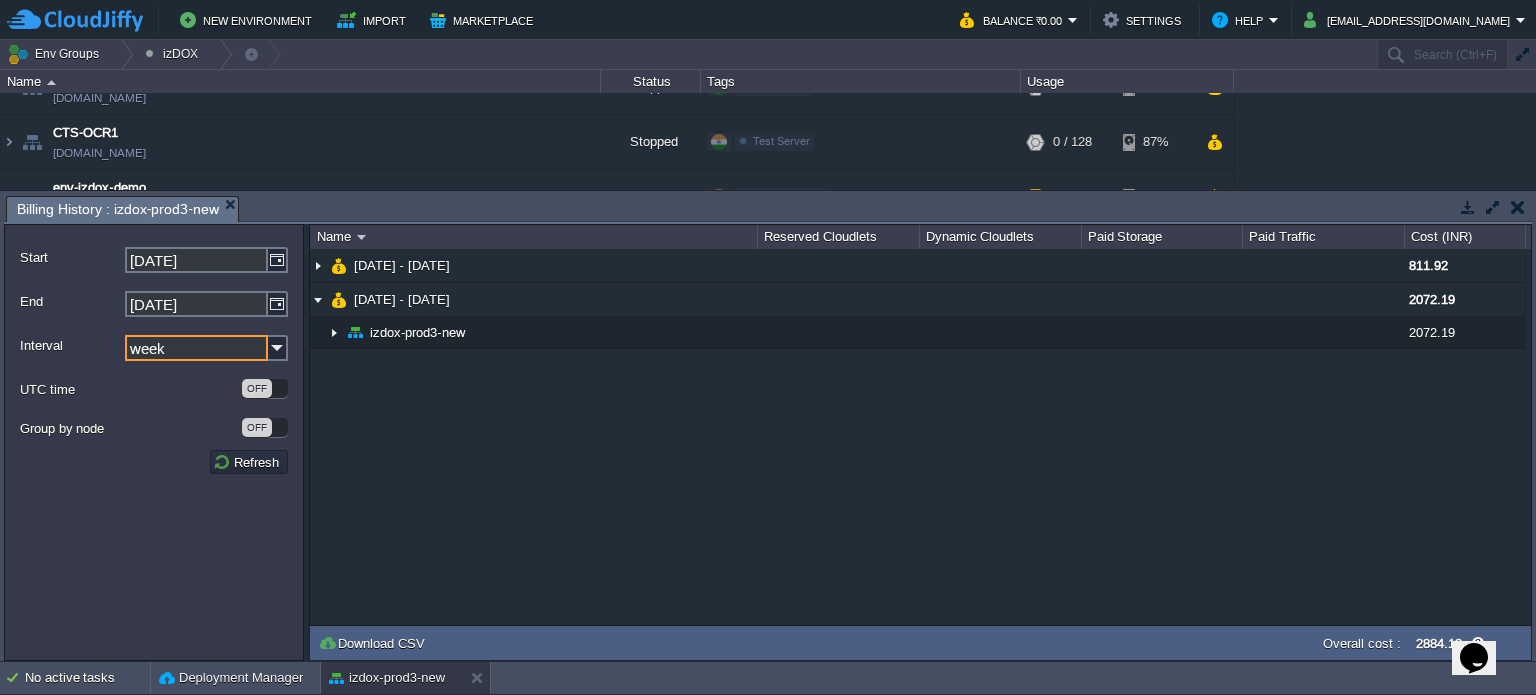 click on "week" at bounding box center (196, 348) 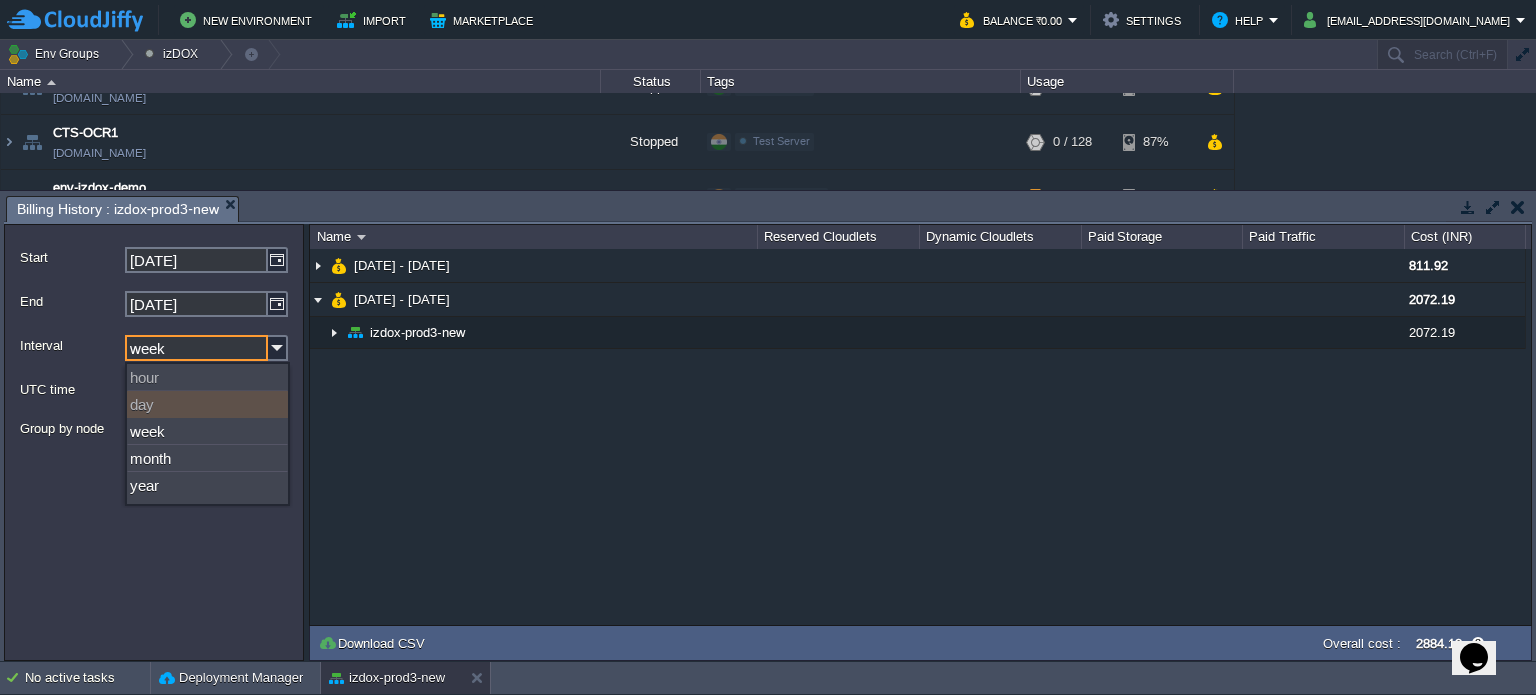 click on "day" at bounding box center (207, 404) 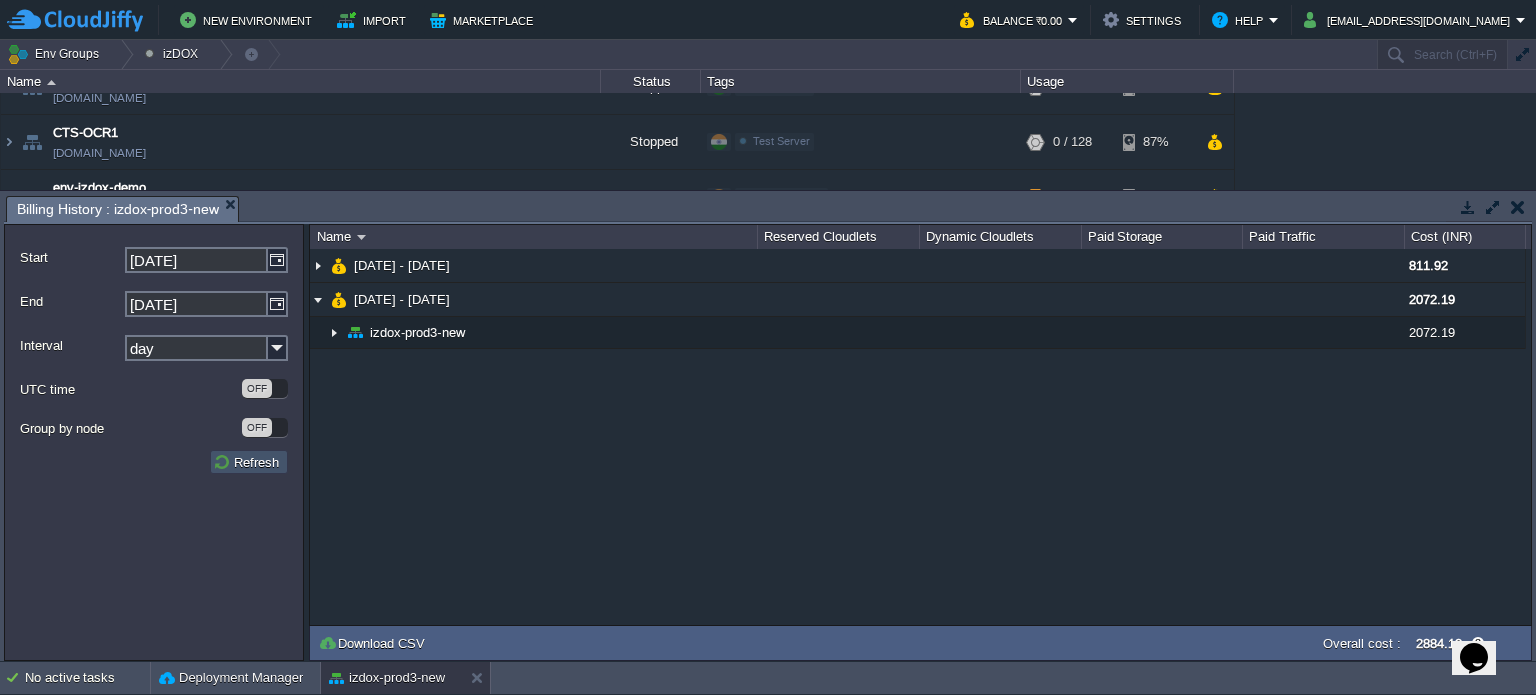 click on "Refresh" at bounding box center [249, 462] 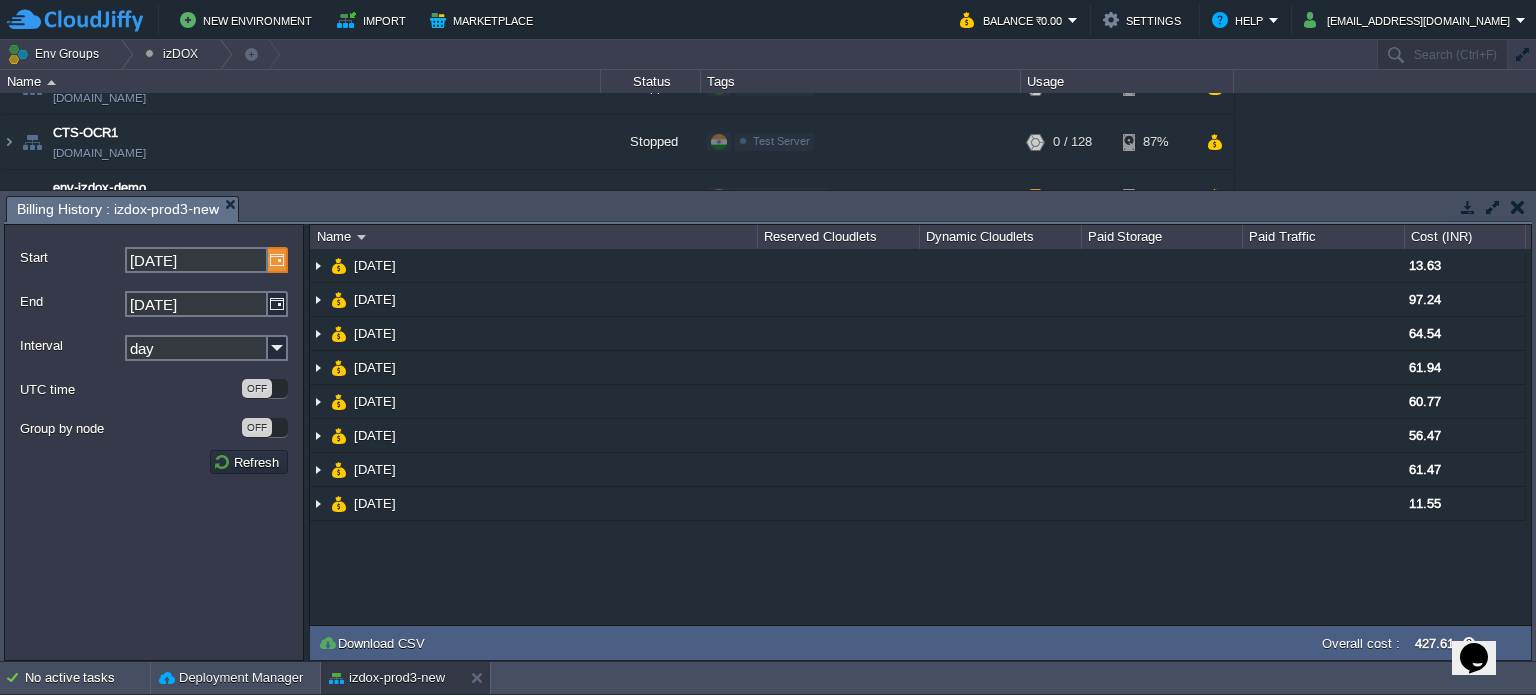 click at bounding box center (278, 260) 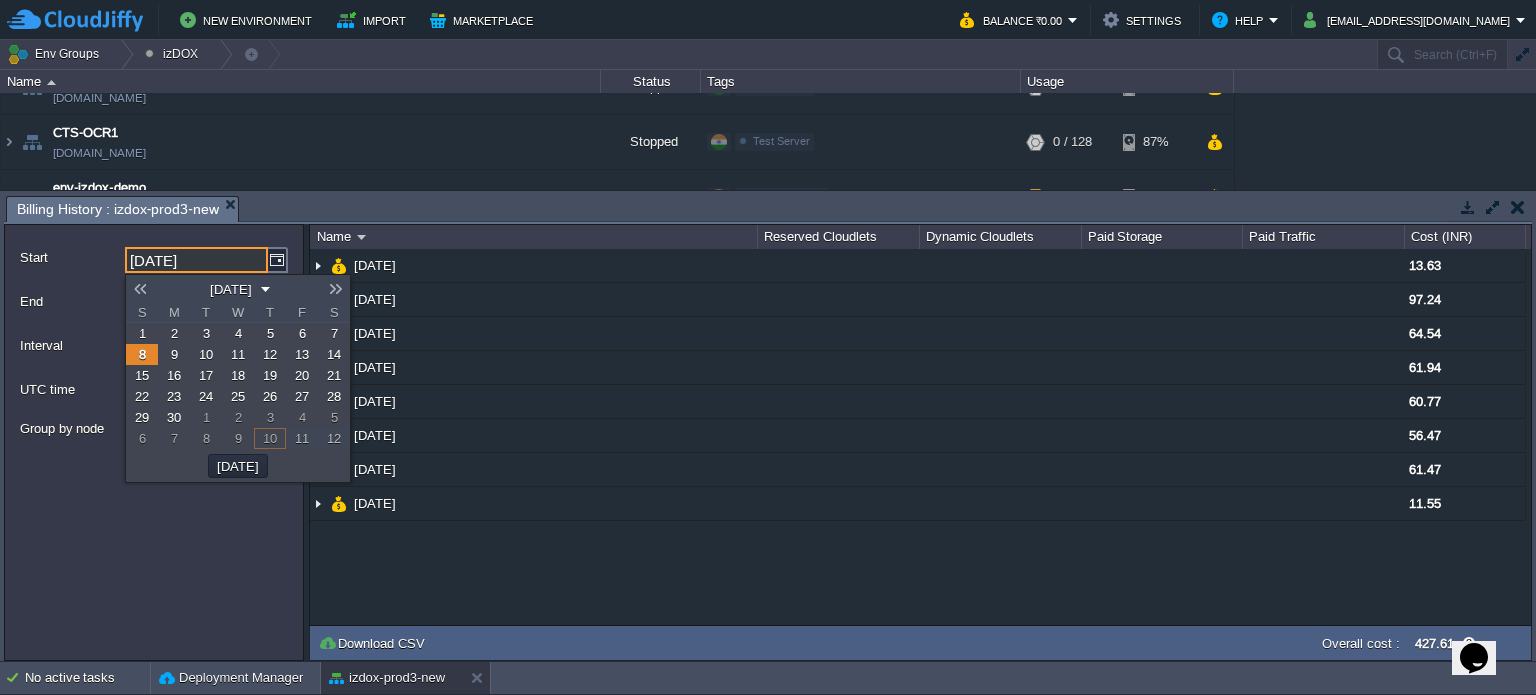 click on "1" at bounding box center (142, 333) 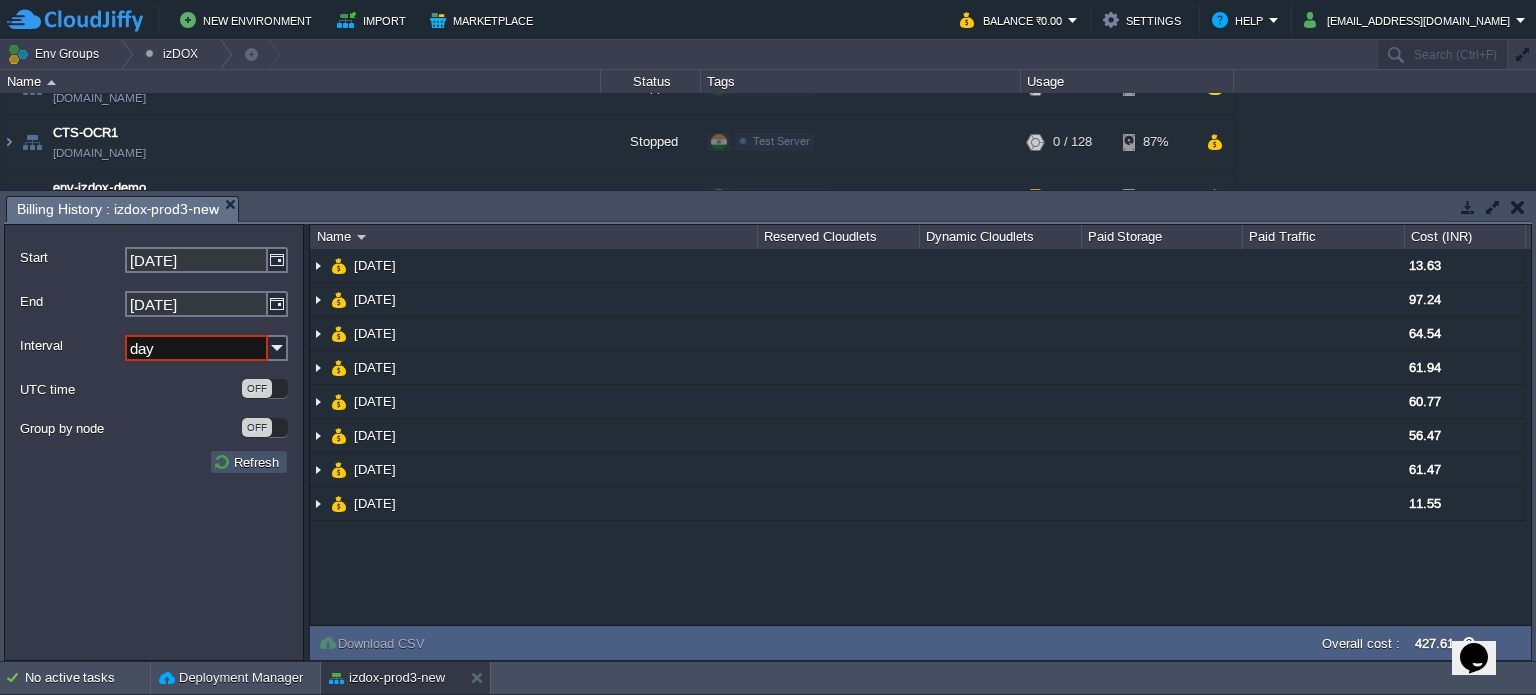 click on "Refresh" at bounding box center (249, 462) 